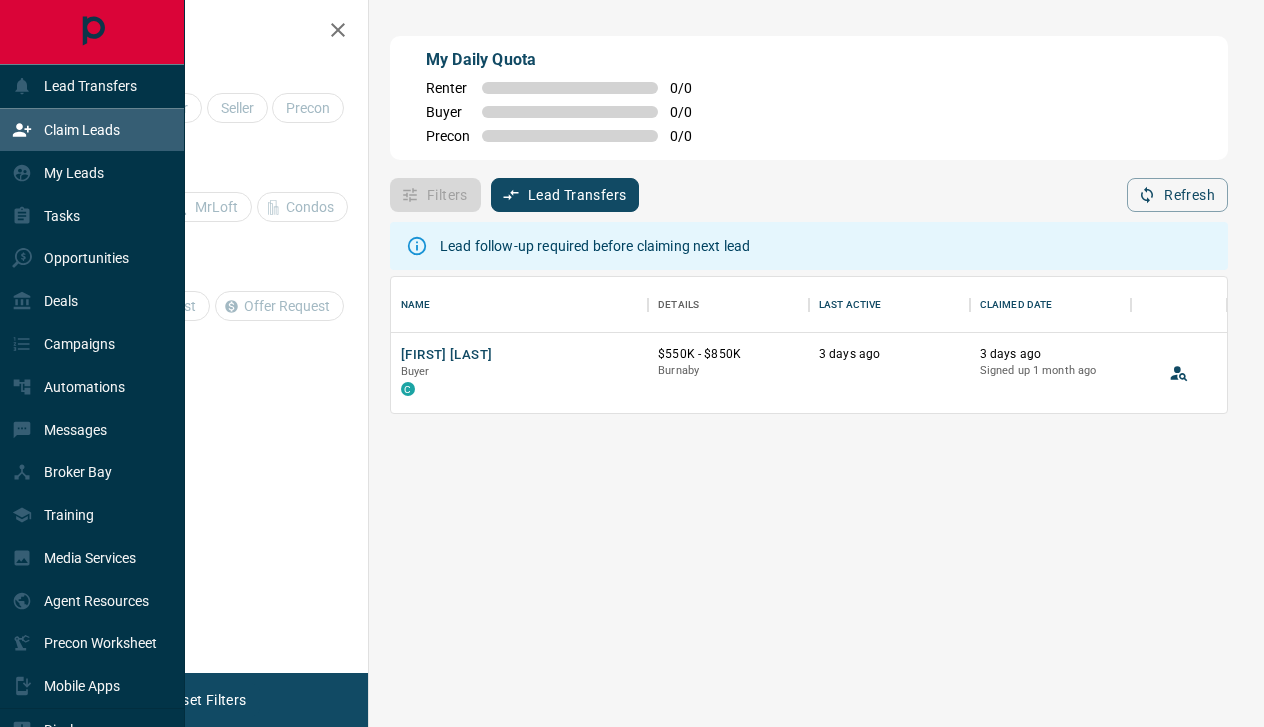 scroll, scrollTop: 0, scrollLeft: 0, axis: both 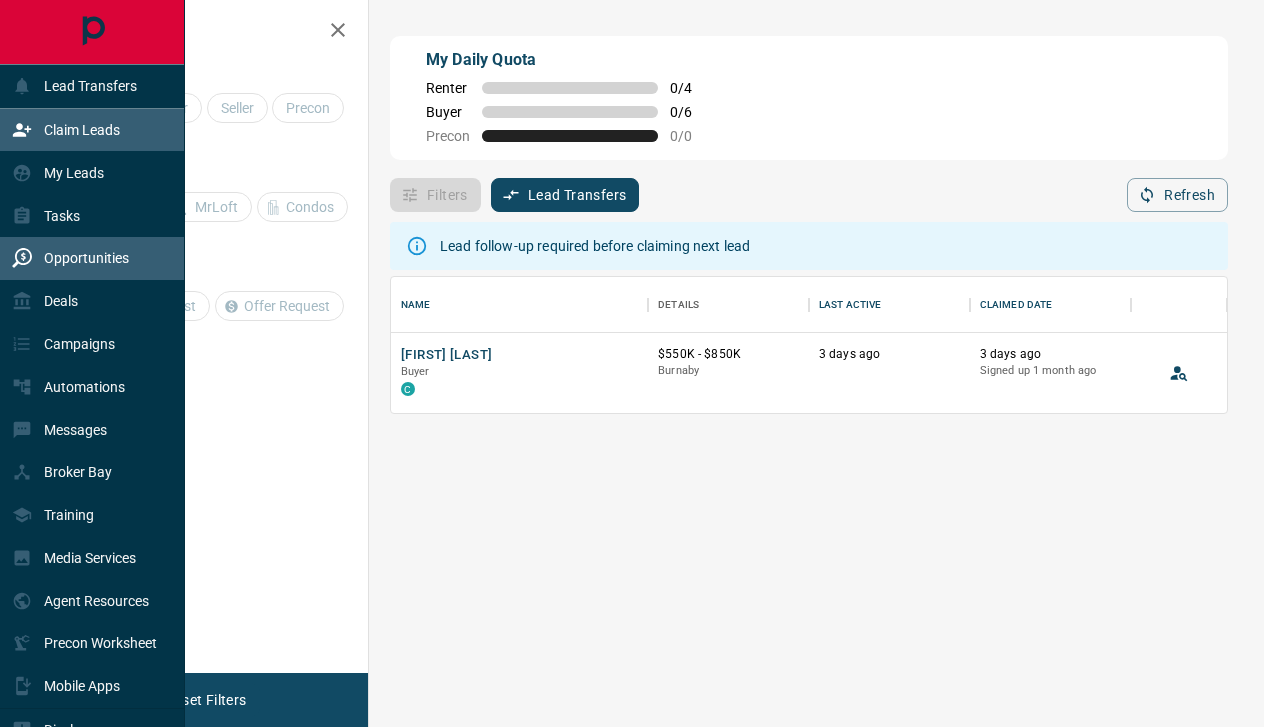 click on "Opportunities" at bounding box center (92, 258) 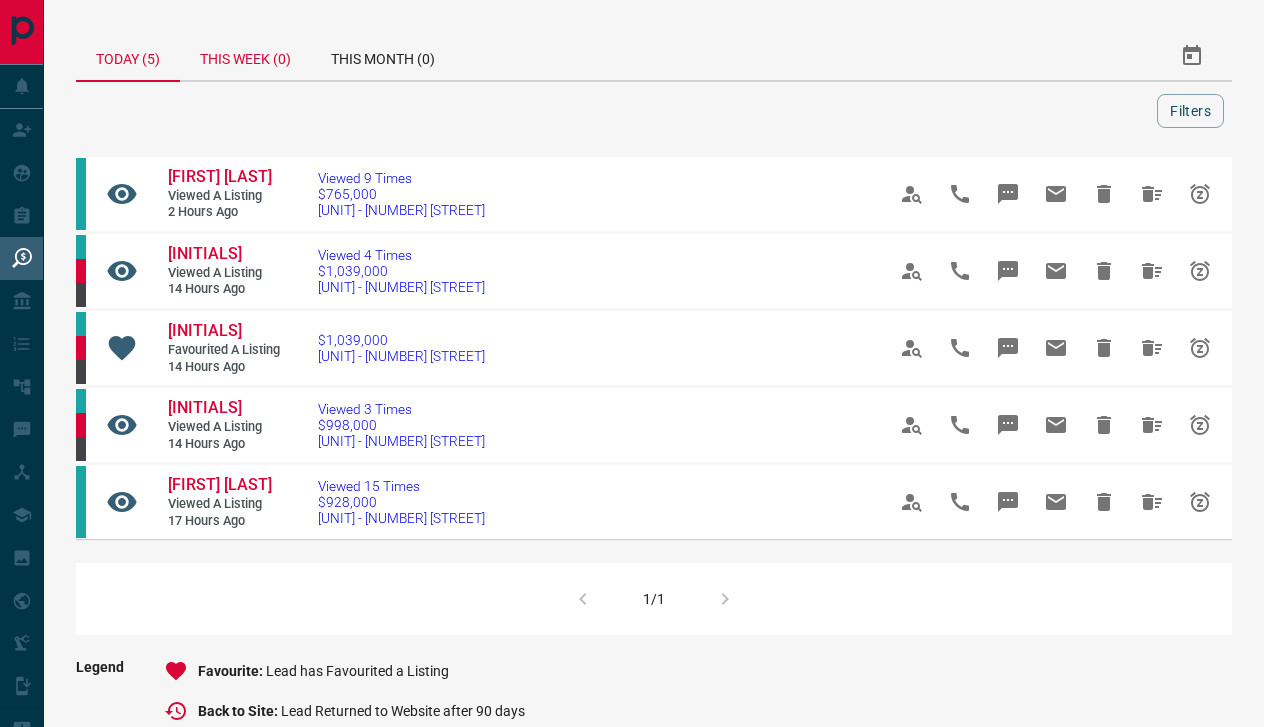 click on "This Week (0)" at bounding box center (245, 56) 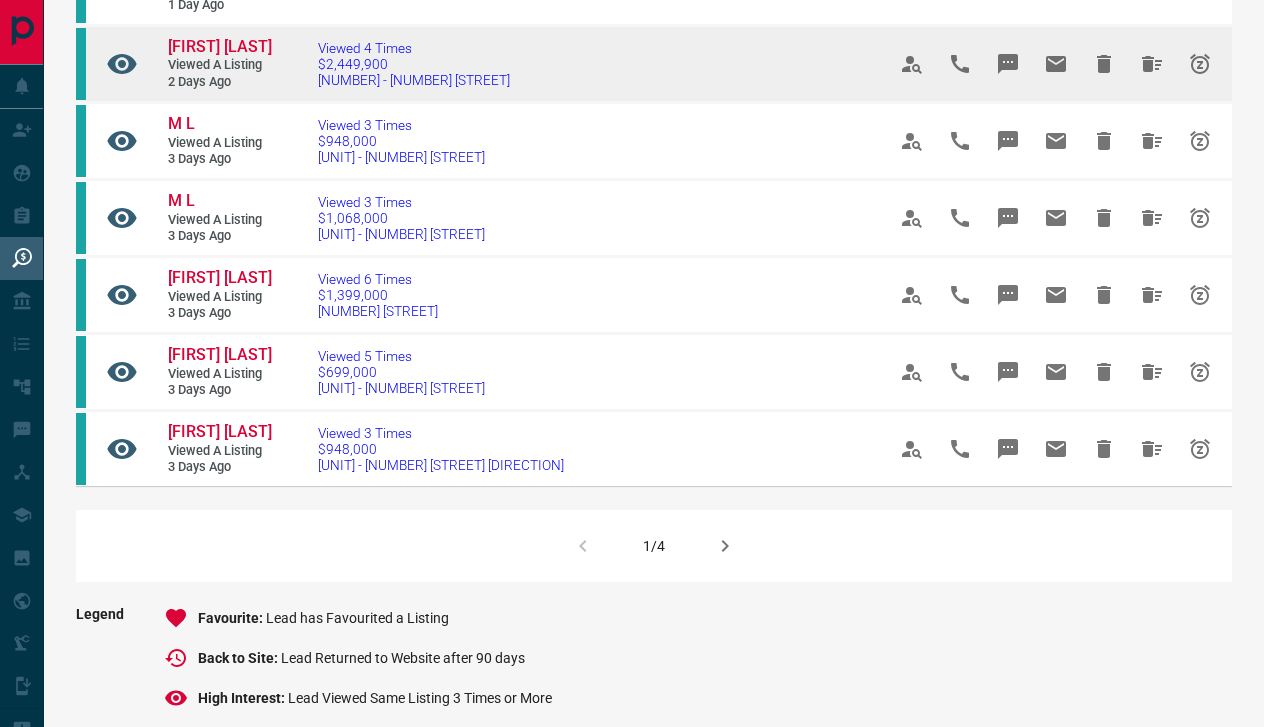 scroll, scrollTop: 1210, scrollLeft: 0, axis: vertical 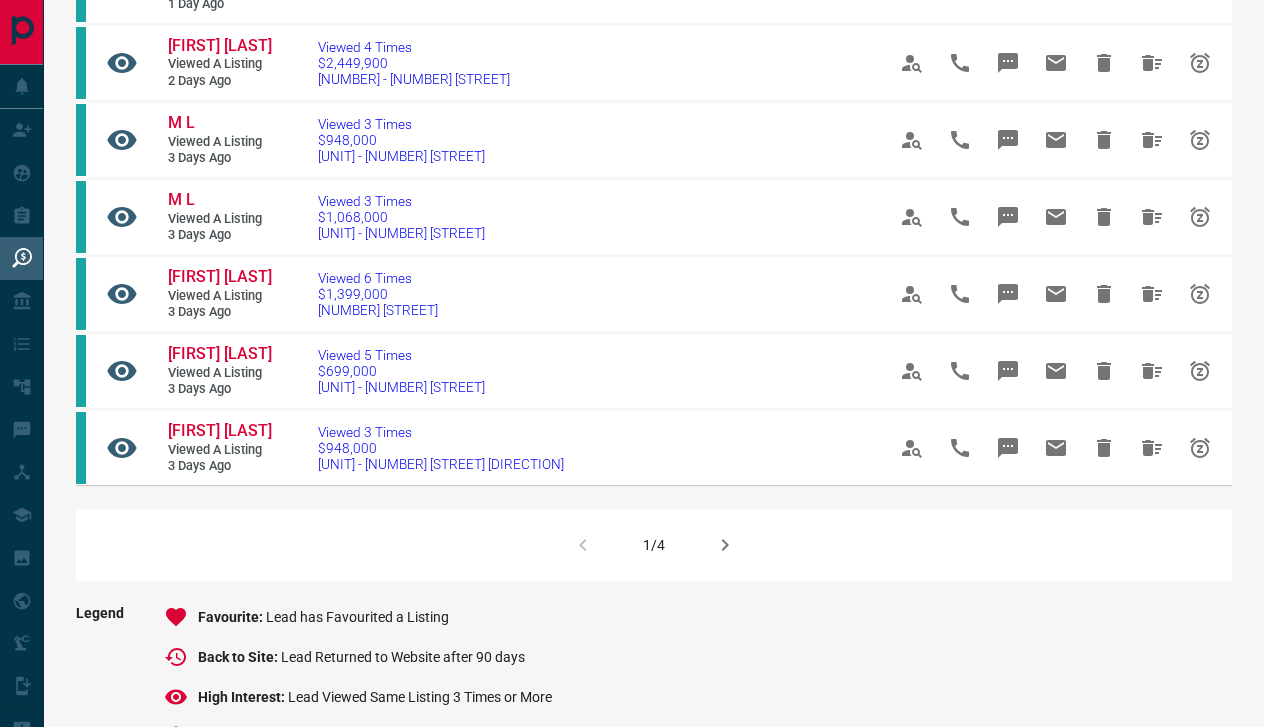 click 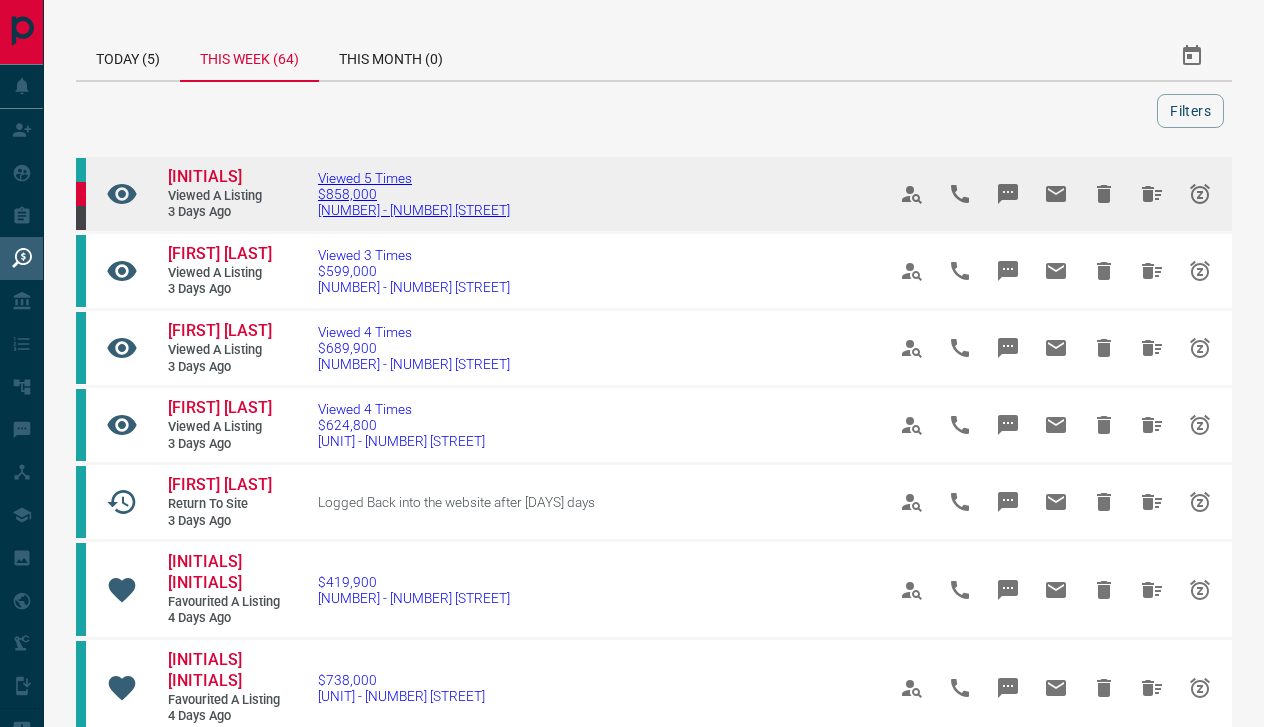 scroll, scrollTop: 0, scrollLeft: 0, axis: both 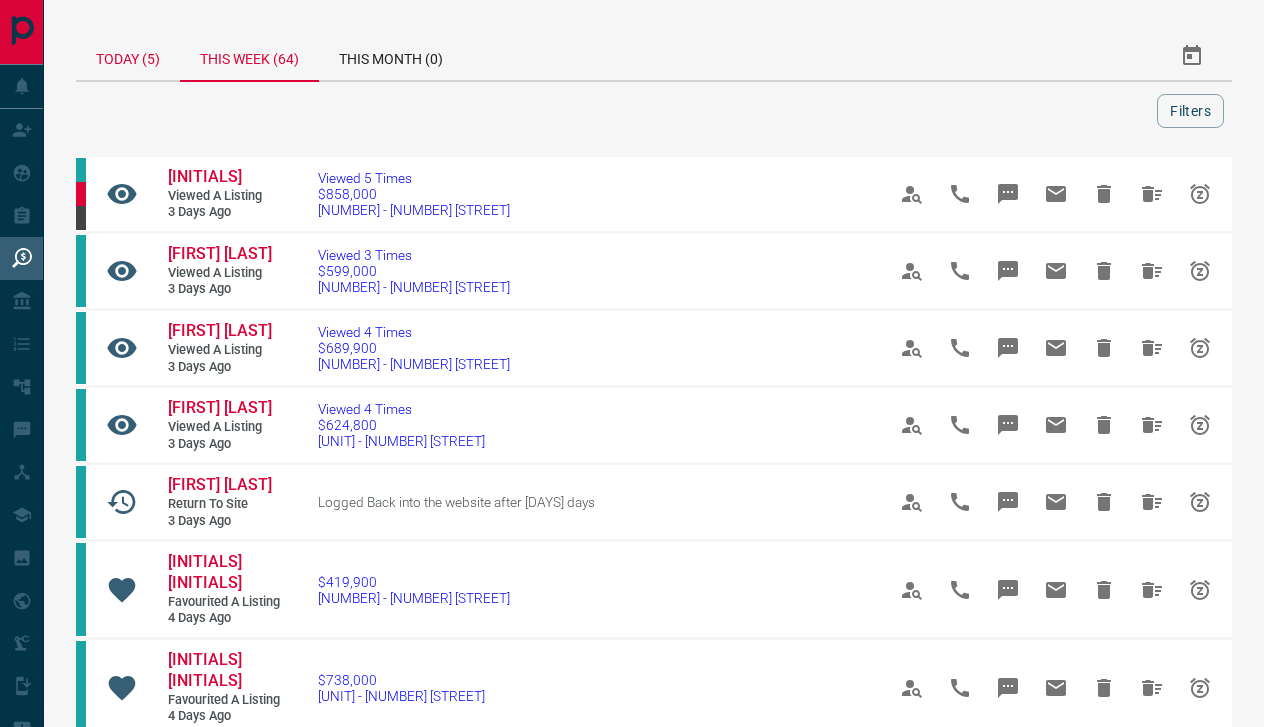 click on "Today (5)" at bounding box center (128, 56) 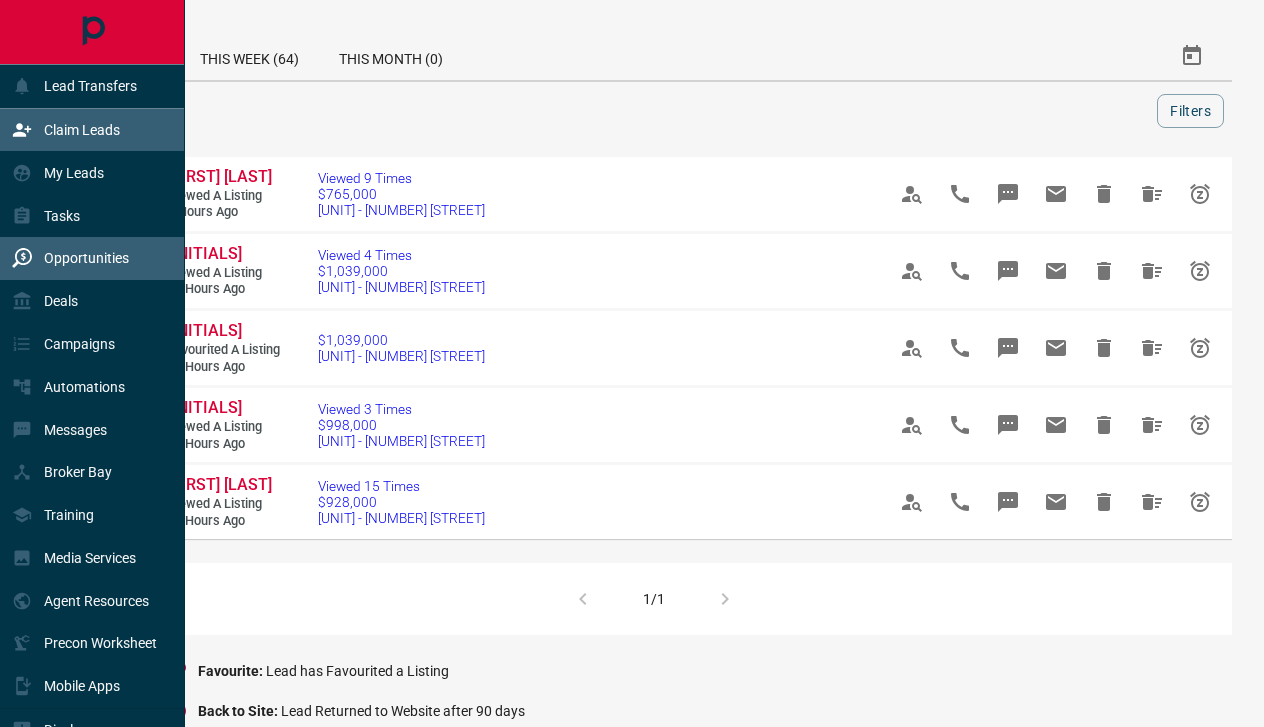 click on "Claim Leads" at bounding box center [82, 130] 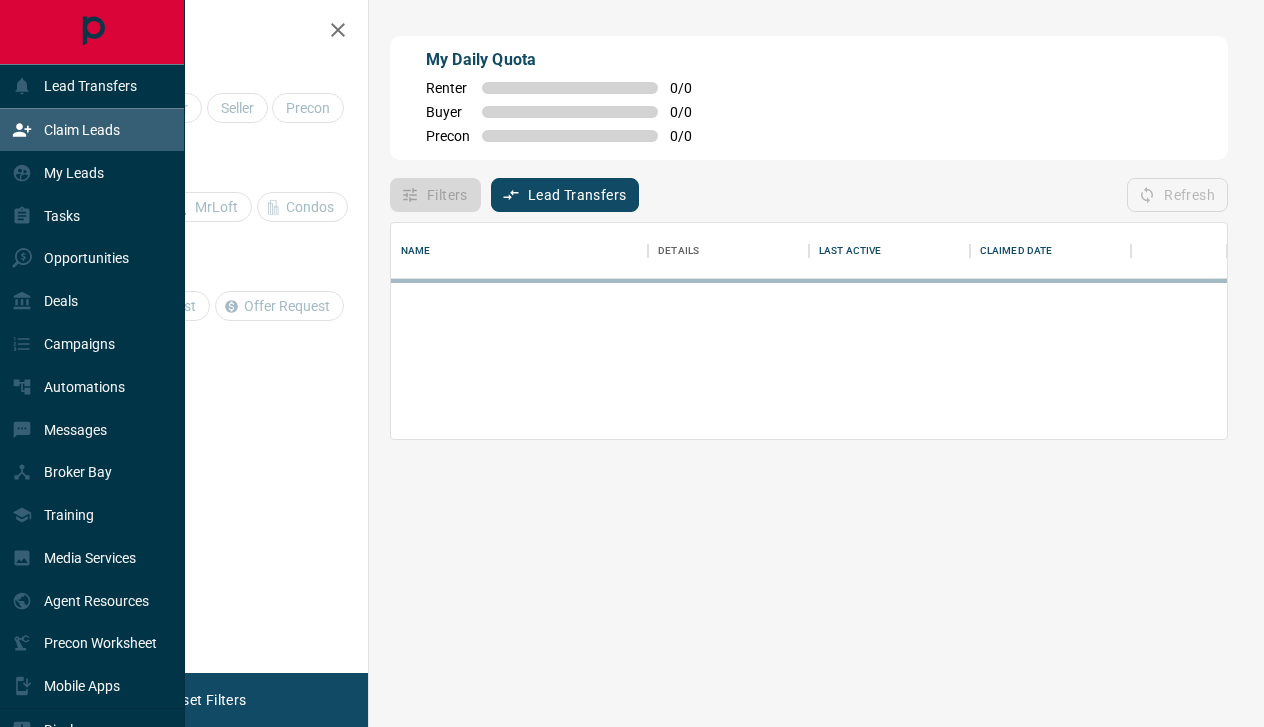 scroll, scrollTop: 1, scrollLeft: 1, axis: both 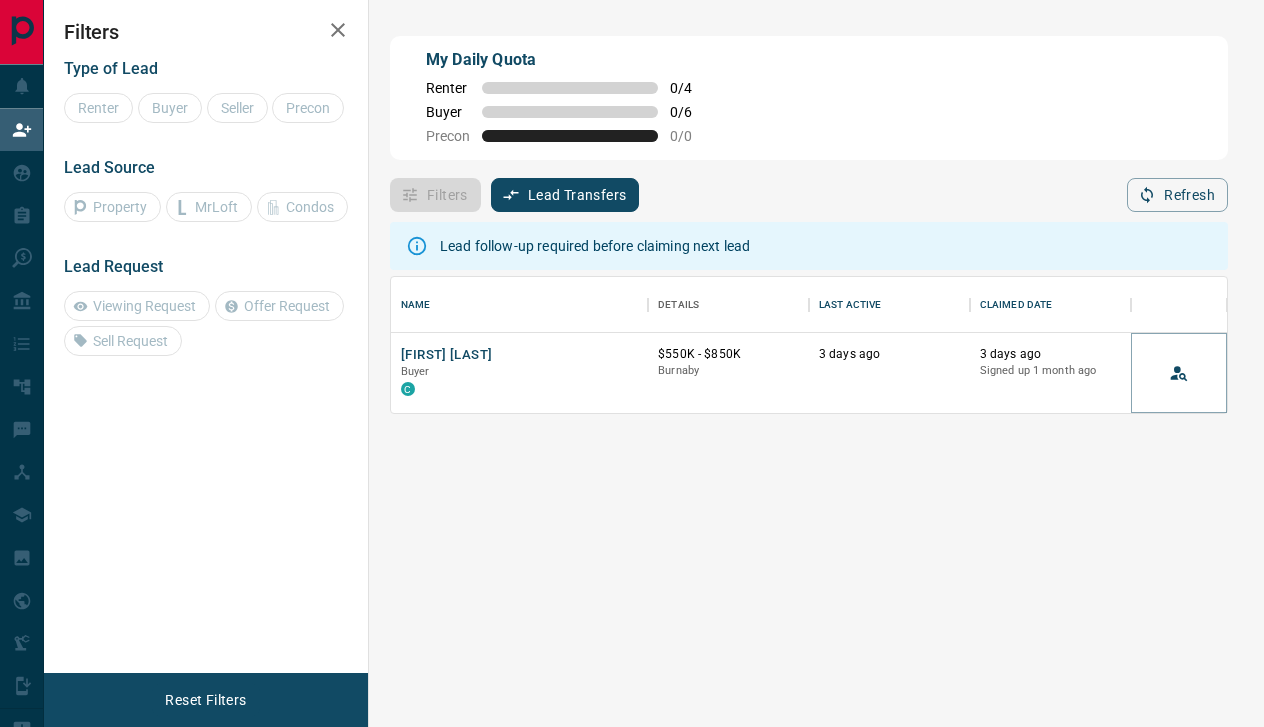 click 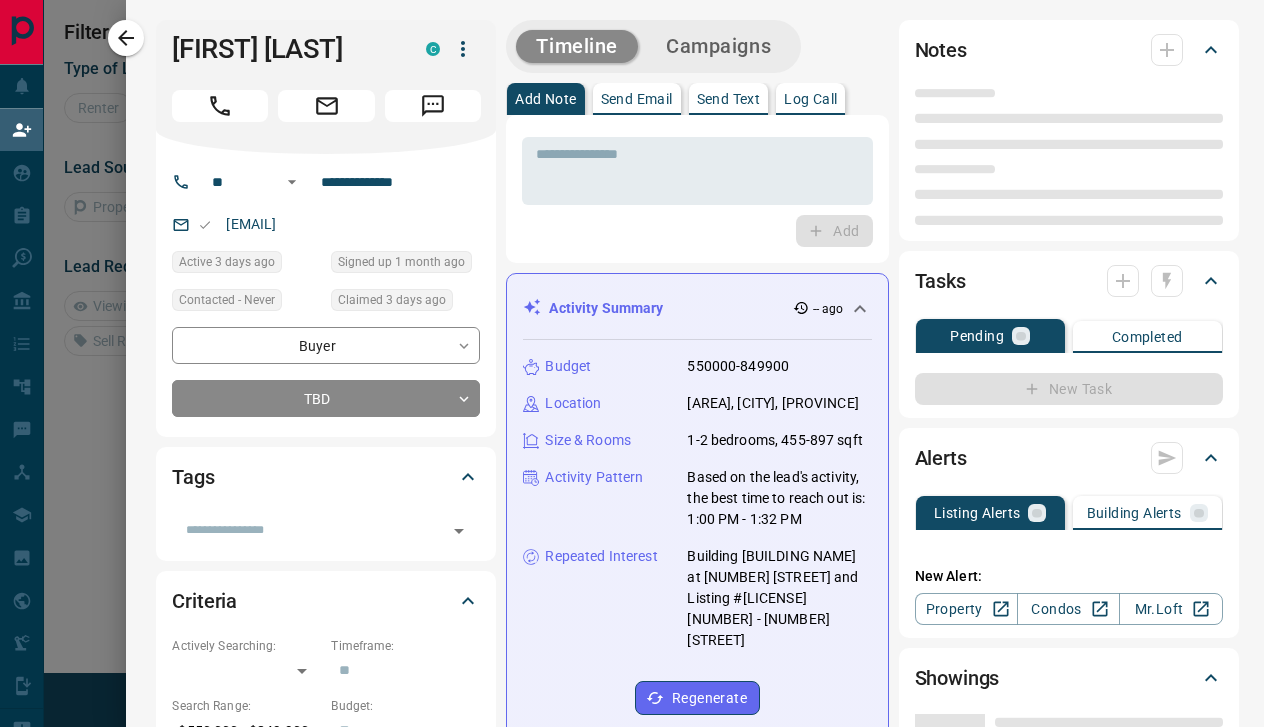 type on "**" 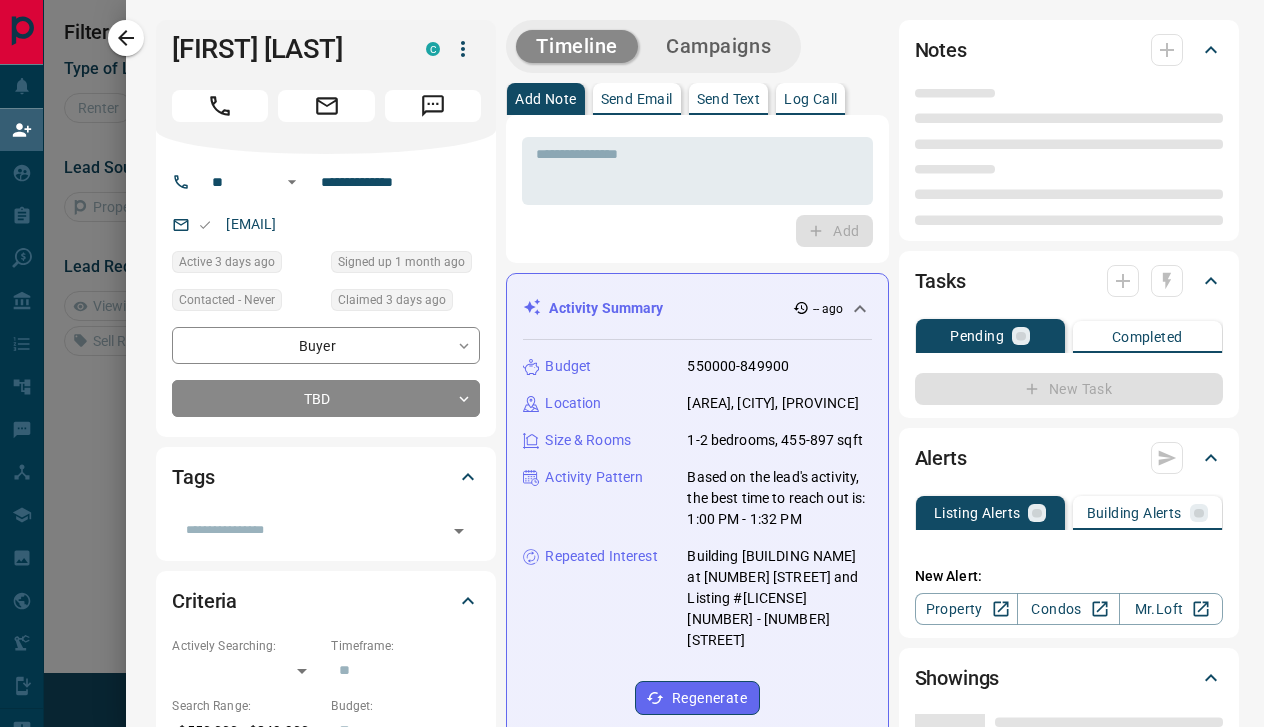 type on "**********" 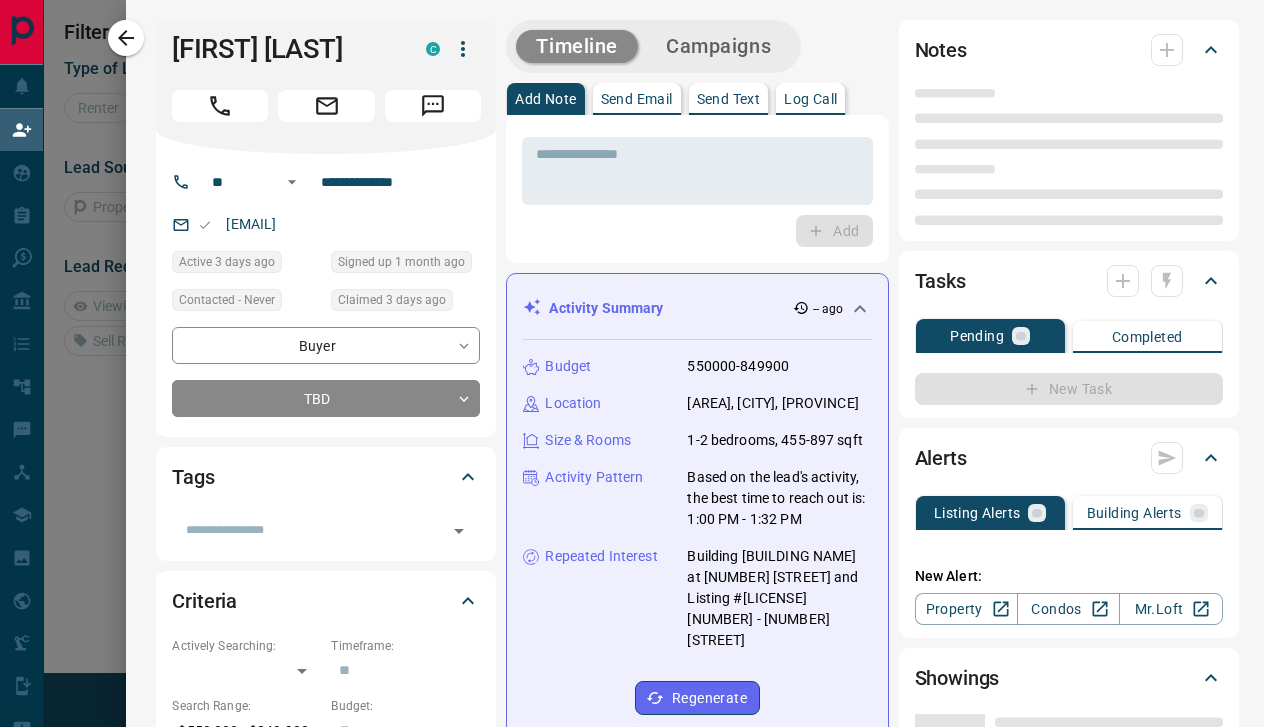type on "**********" 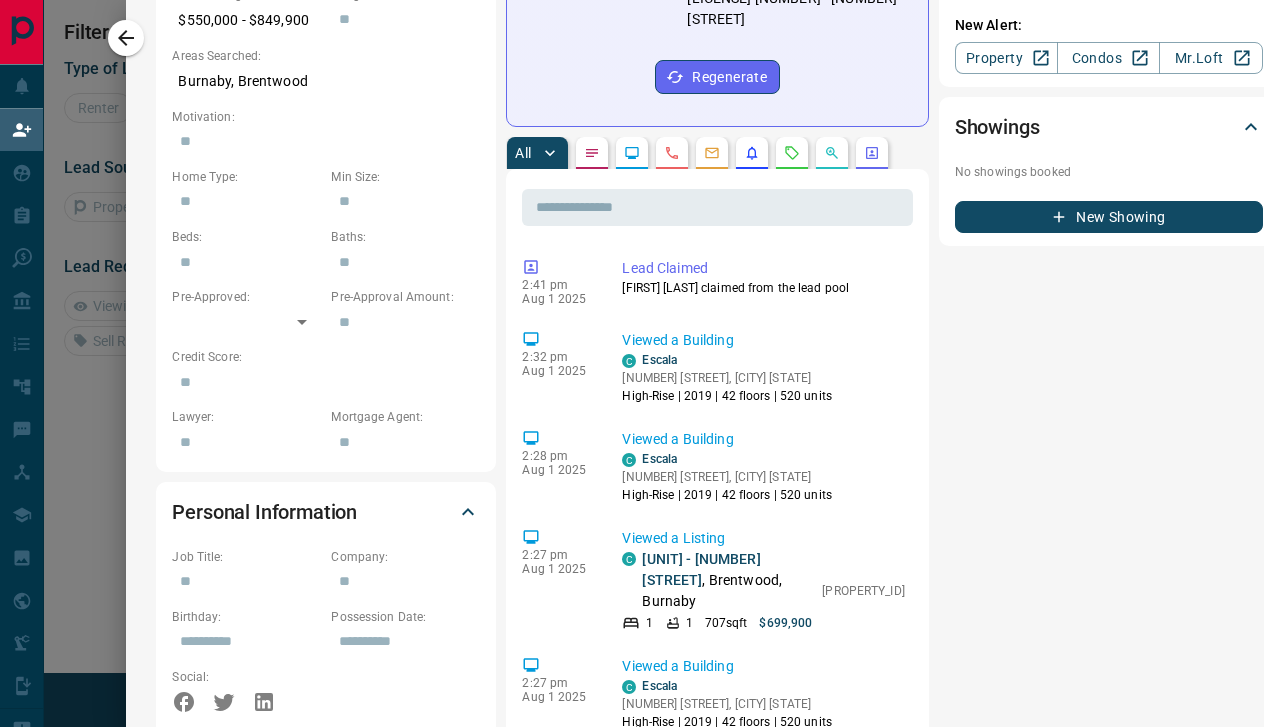 scroll, scrollTop: 712, scrollLeft: 0, axis: vertical 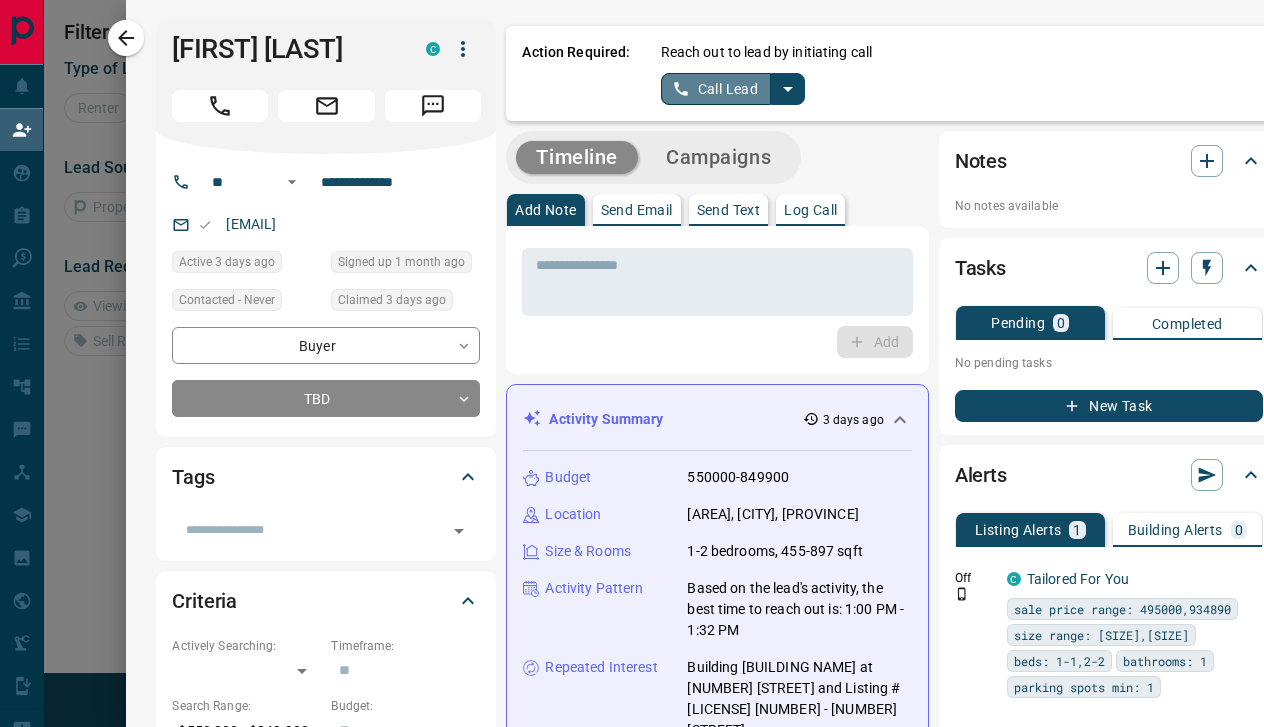click on "Call Lead" at bounding box center (716, 89) 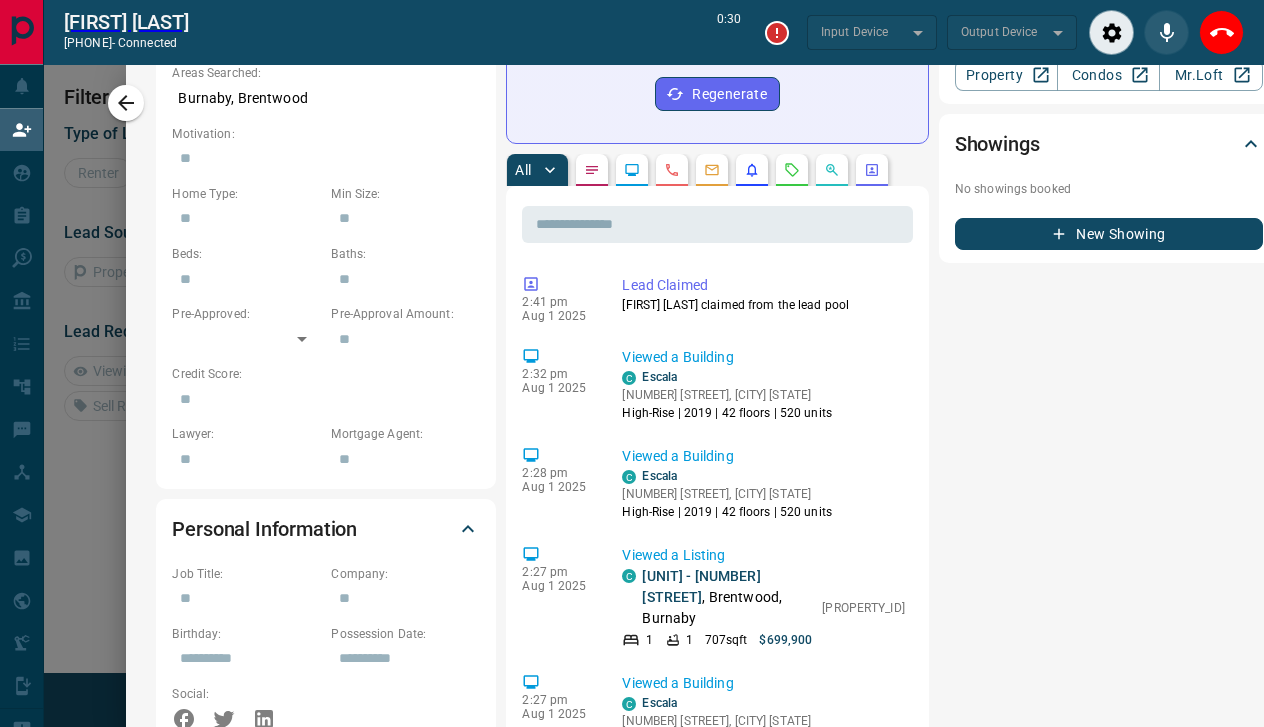 scroll, scrollTop: 789, scrollLeft: 0, axis: vertical 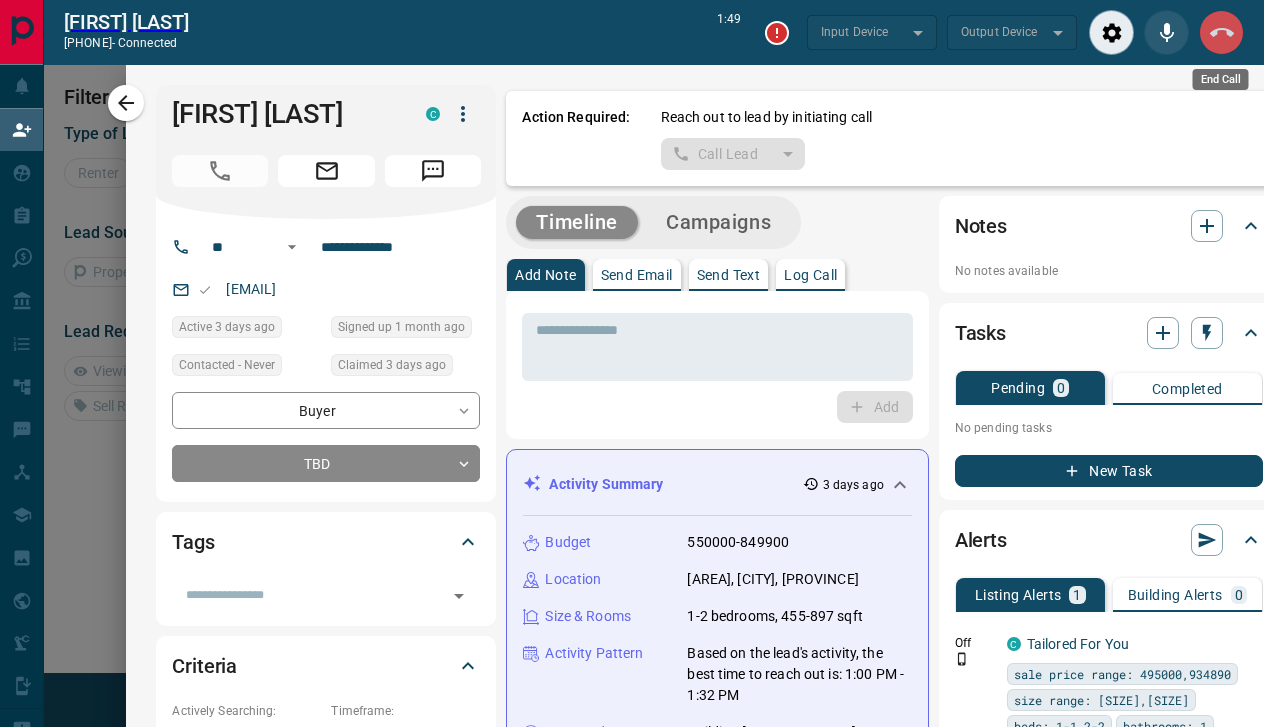 click 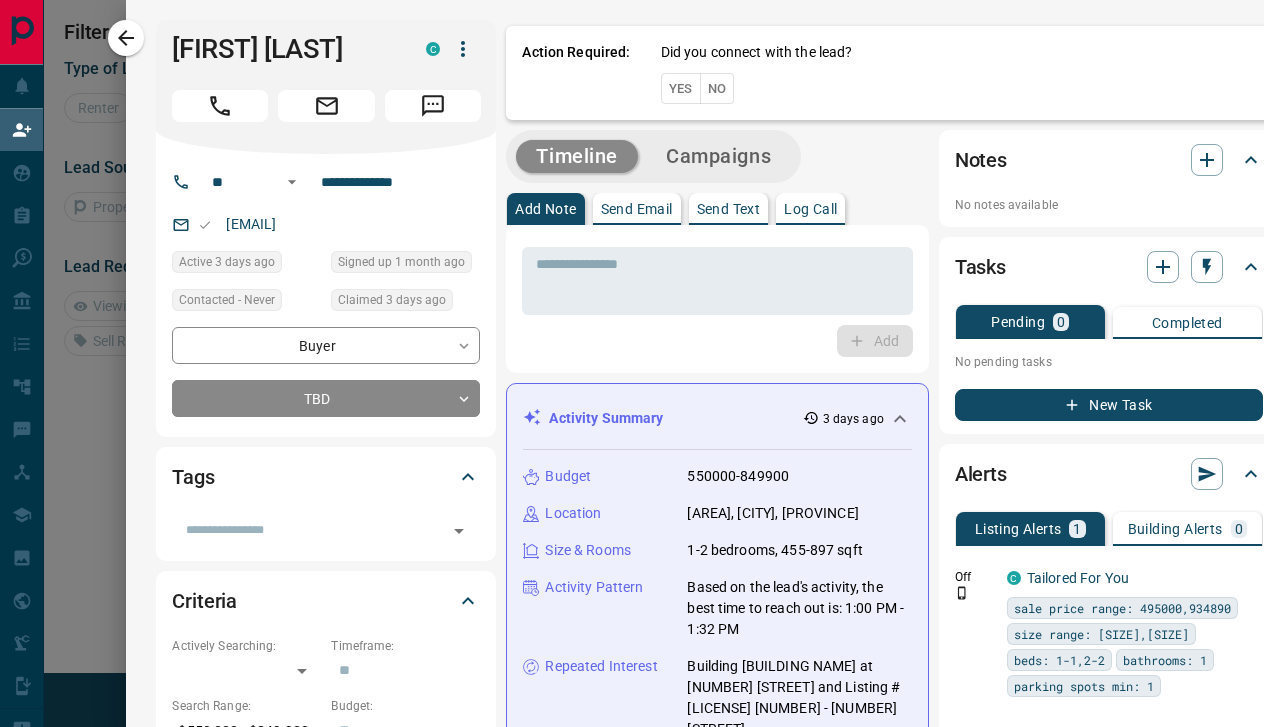 click on "Yes" at bounding box center [681, 88] 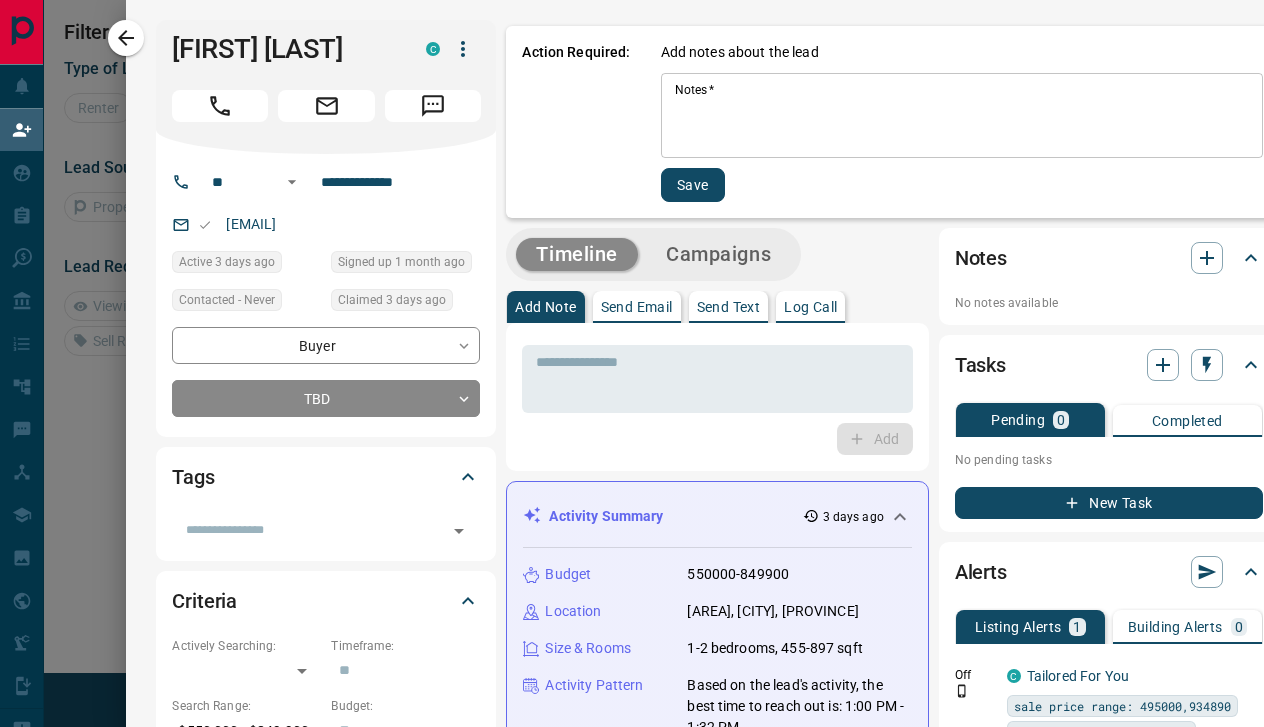 click on "Notes   *" at bounding box center (962, 116) 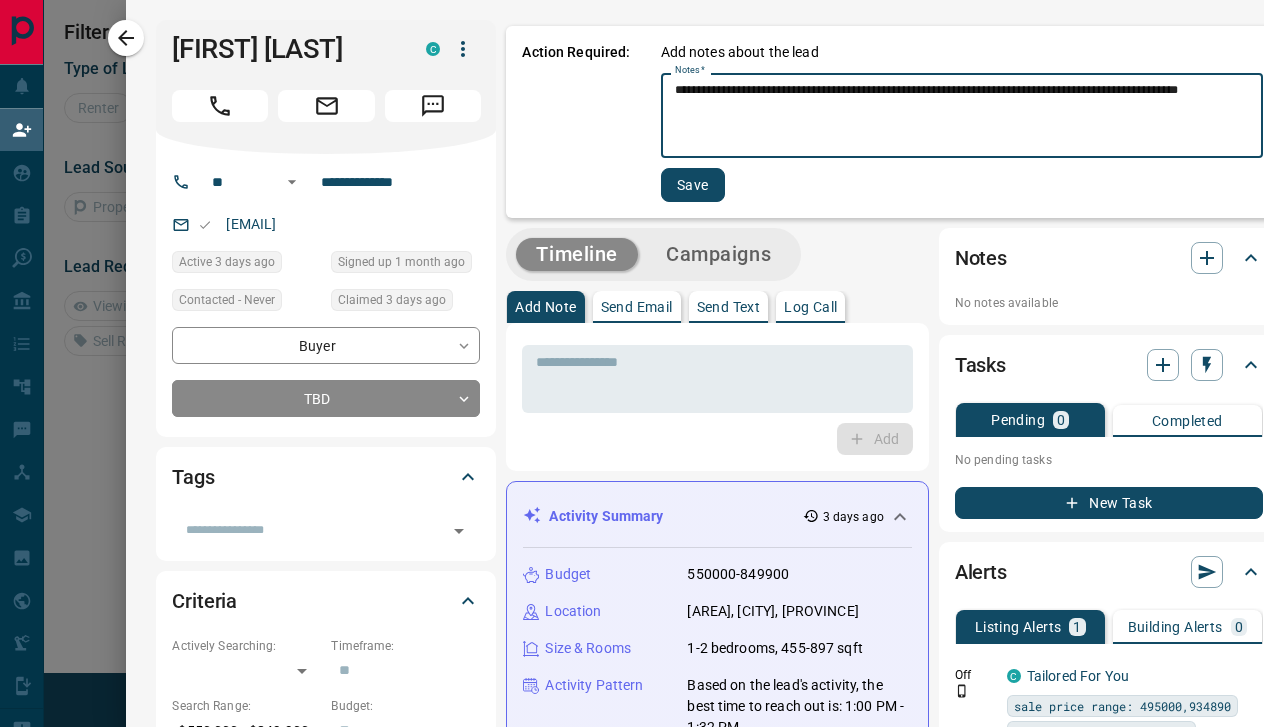 type on "**********" 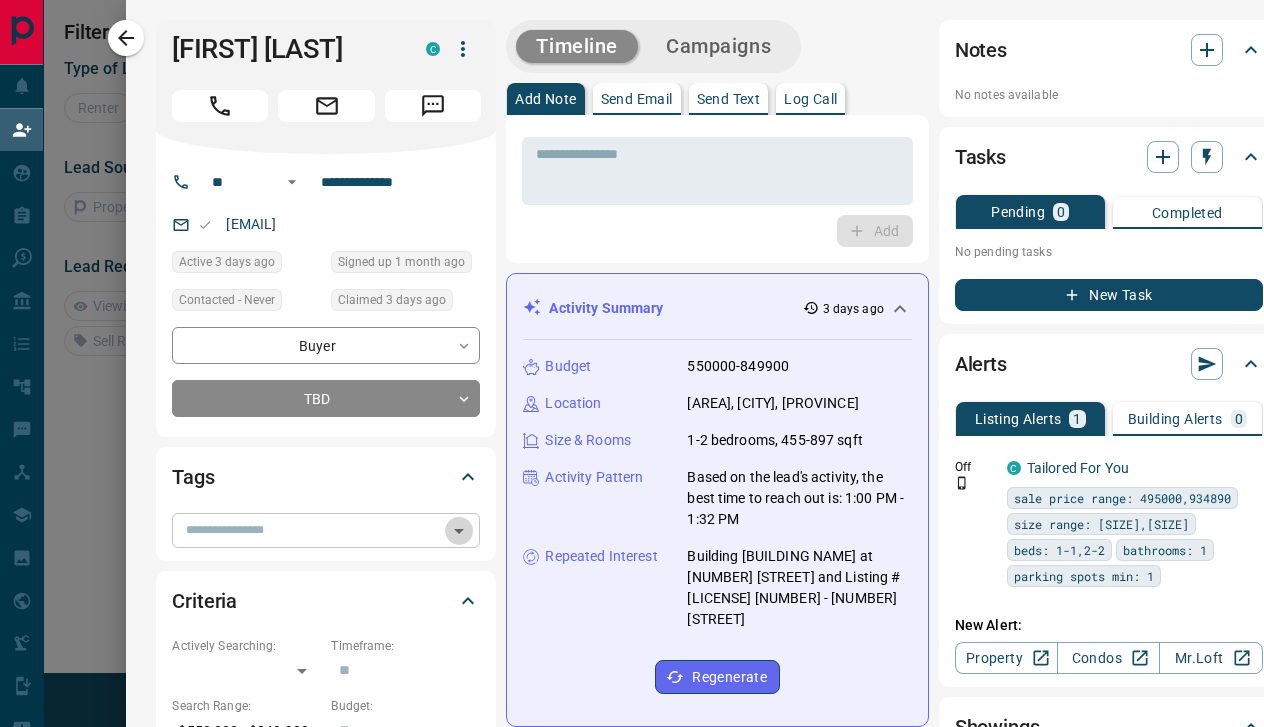 click 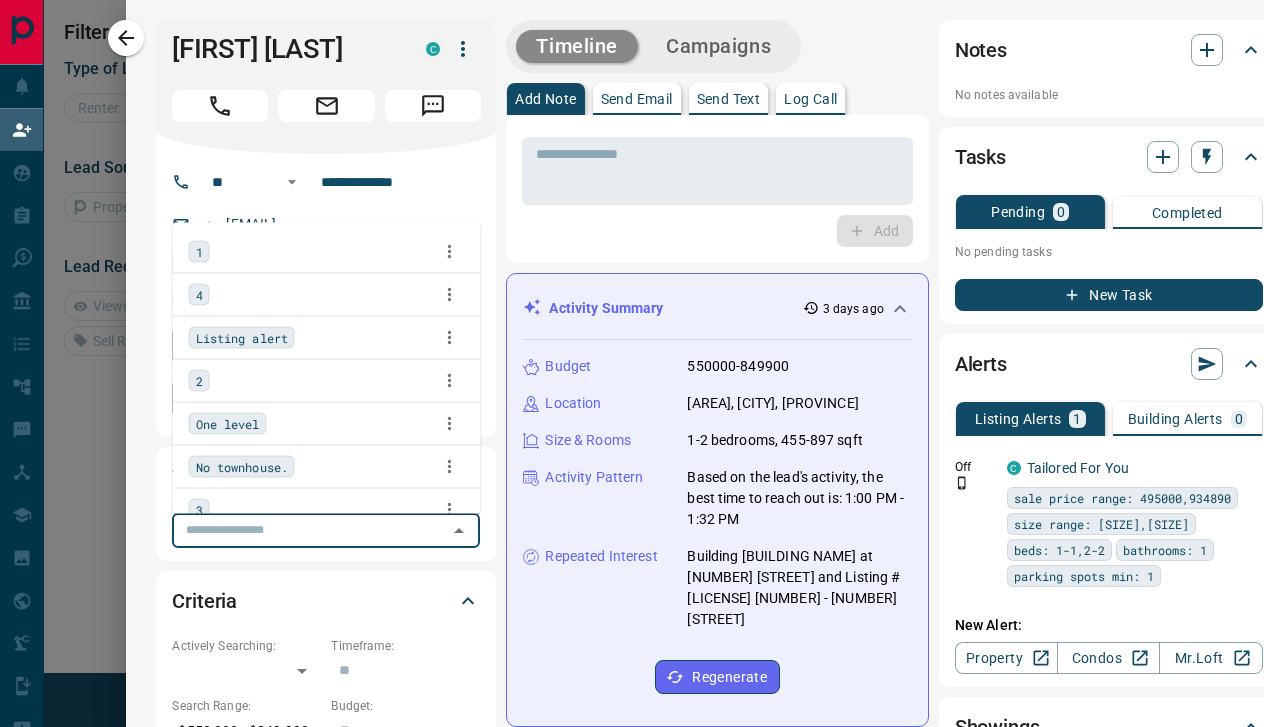 click on "1" at bounding box center [199, 252] 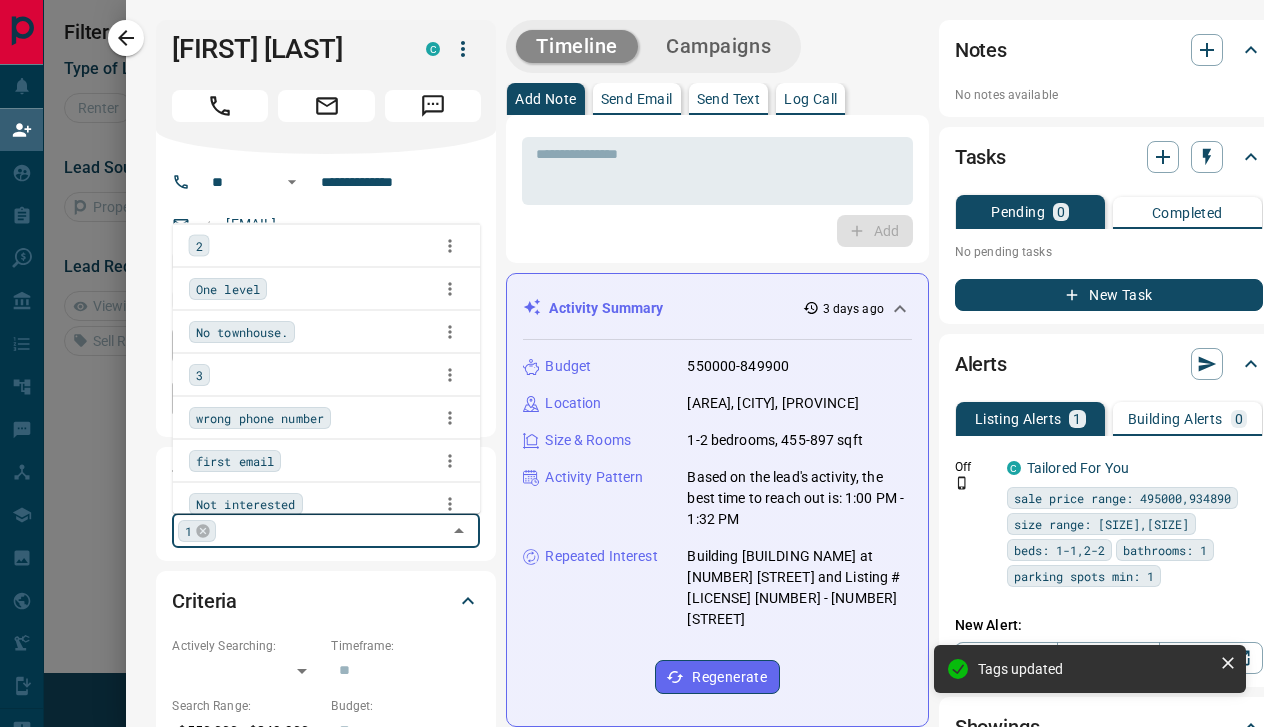 scroll, scrollTop: 136, scrollLeft: 0, axis: vertical 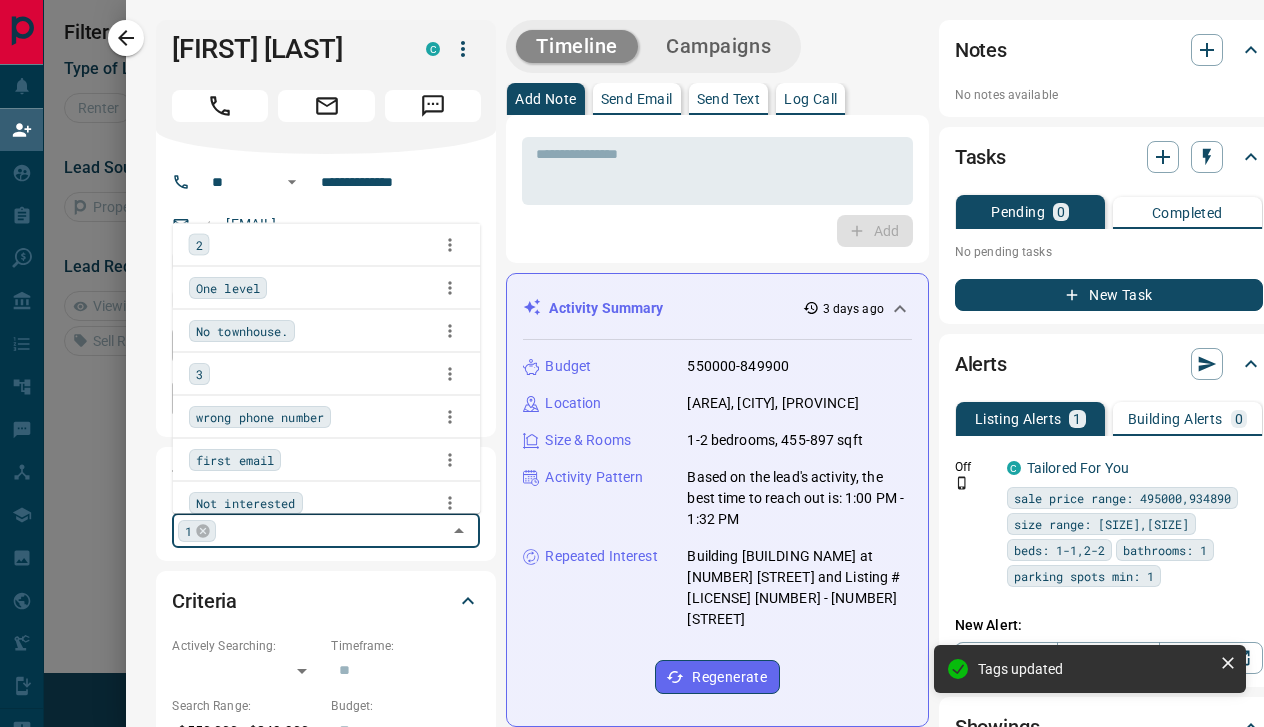 click on "first email" at bounding box center (235, 460) 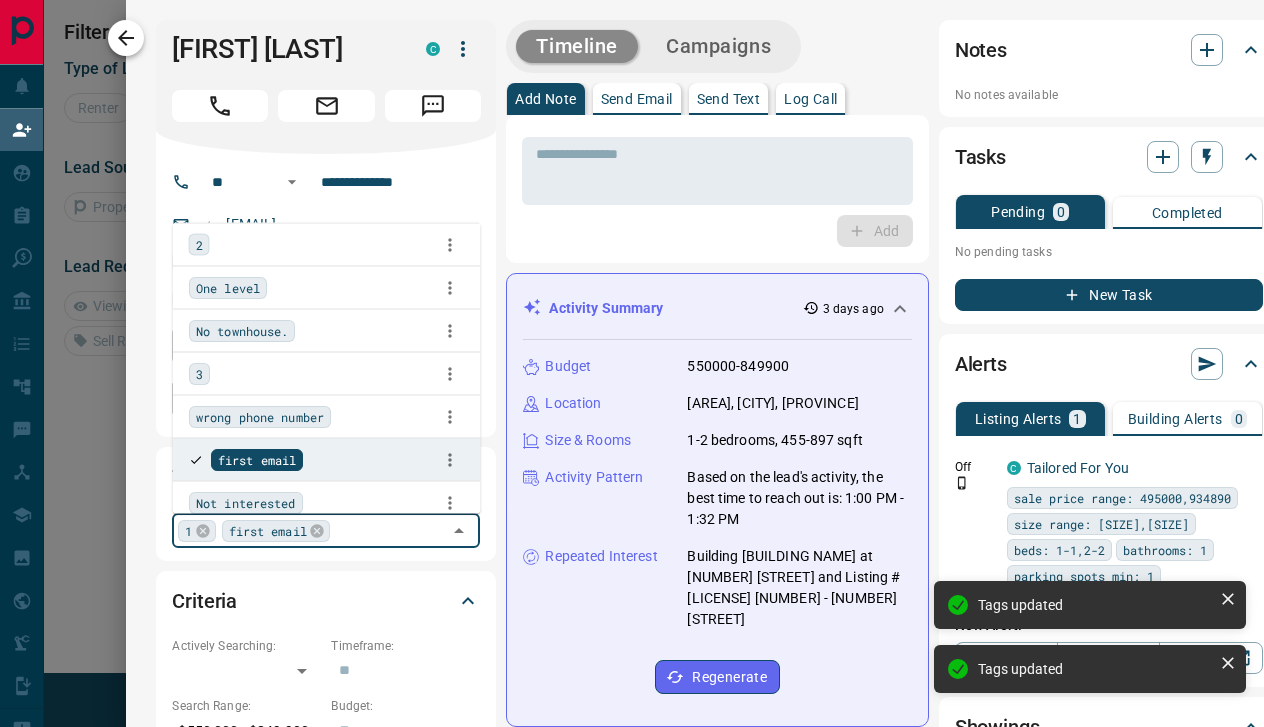 click 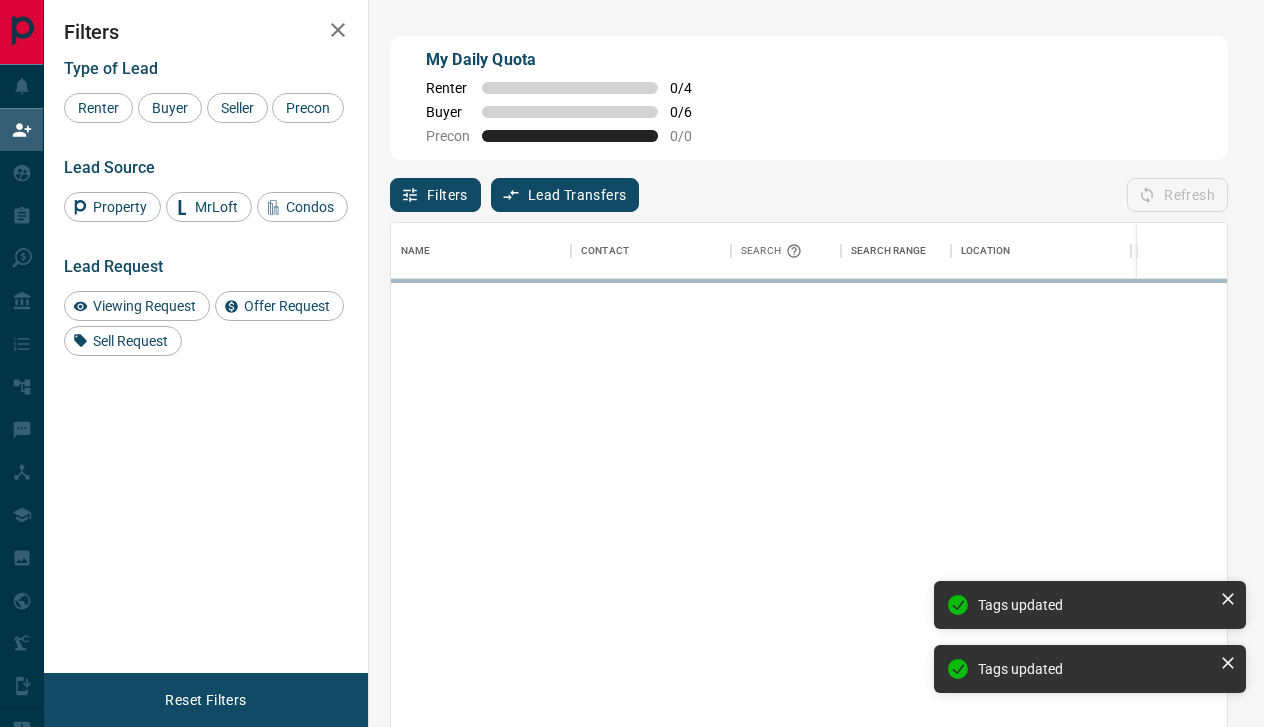scroll, scrollTop: 1, scrollLeft: 1, axis: both 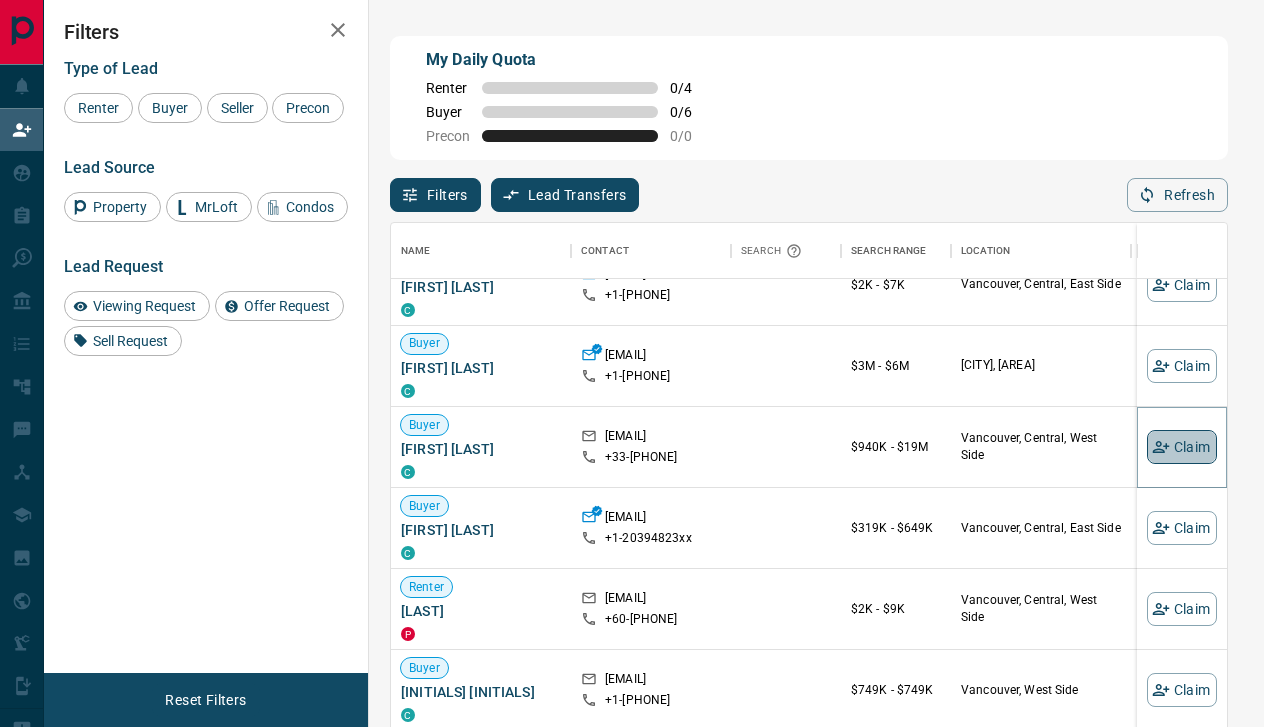 click on "Claim" at bounding box center [1182, 447] 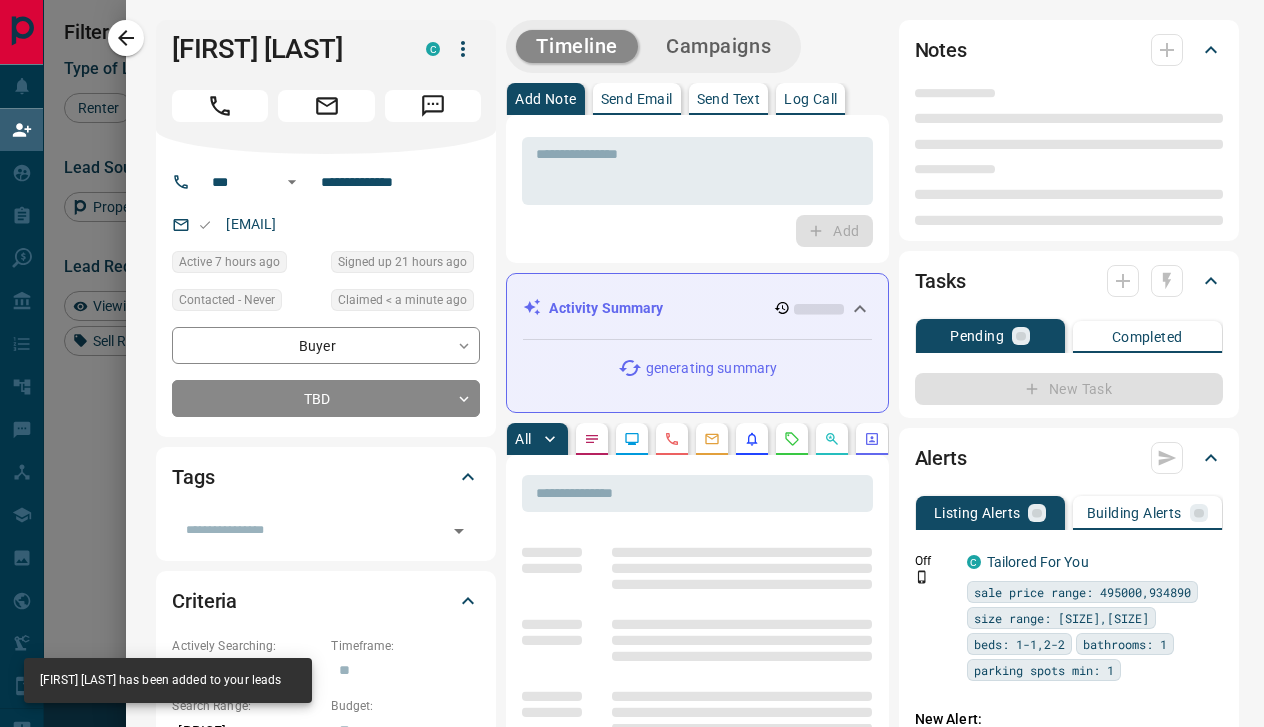 type on "***" 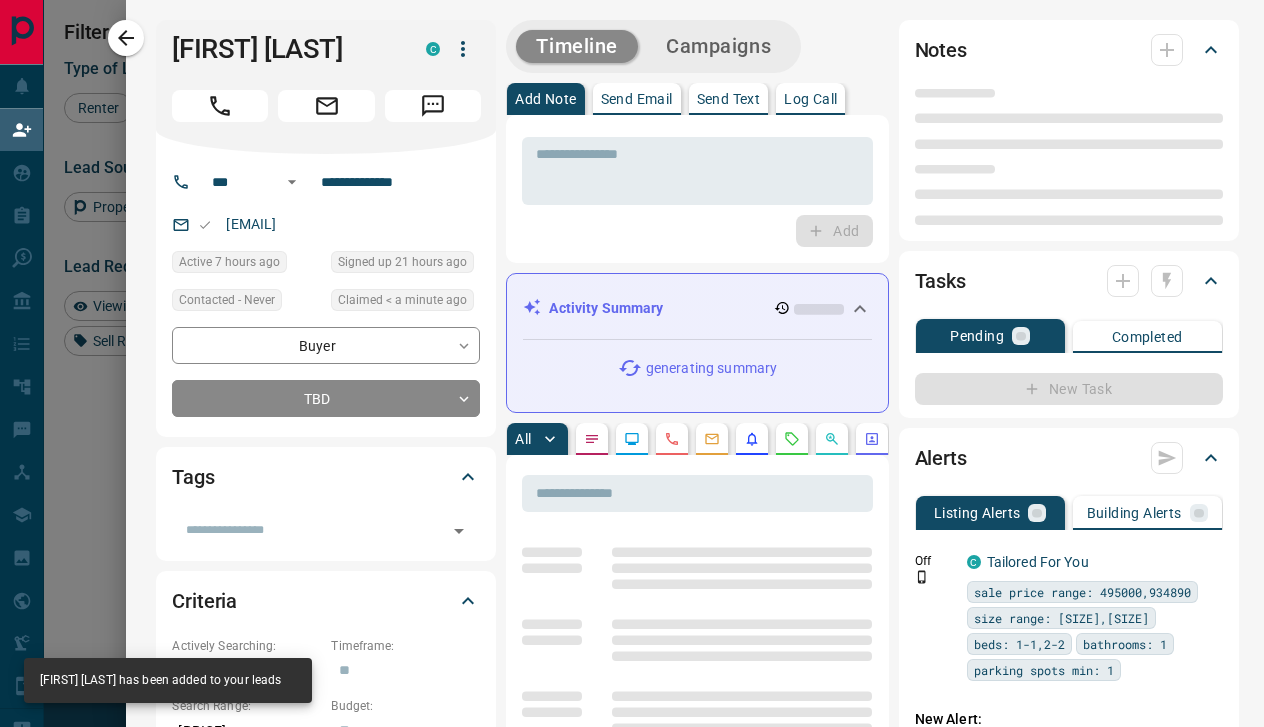 type on "**********" 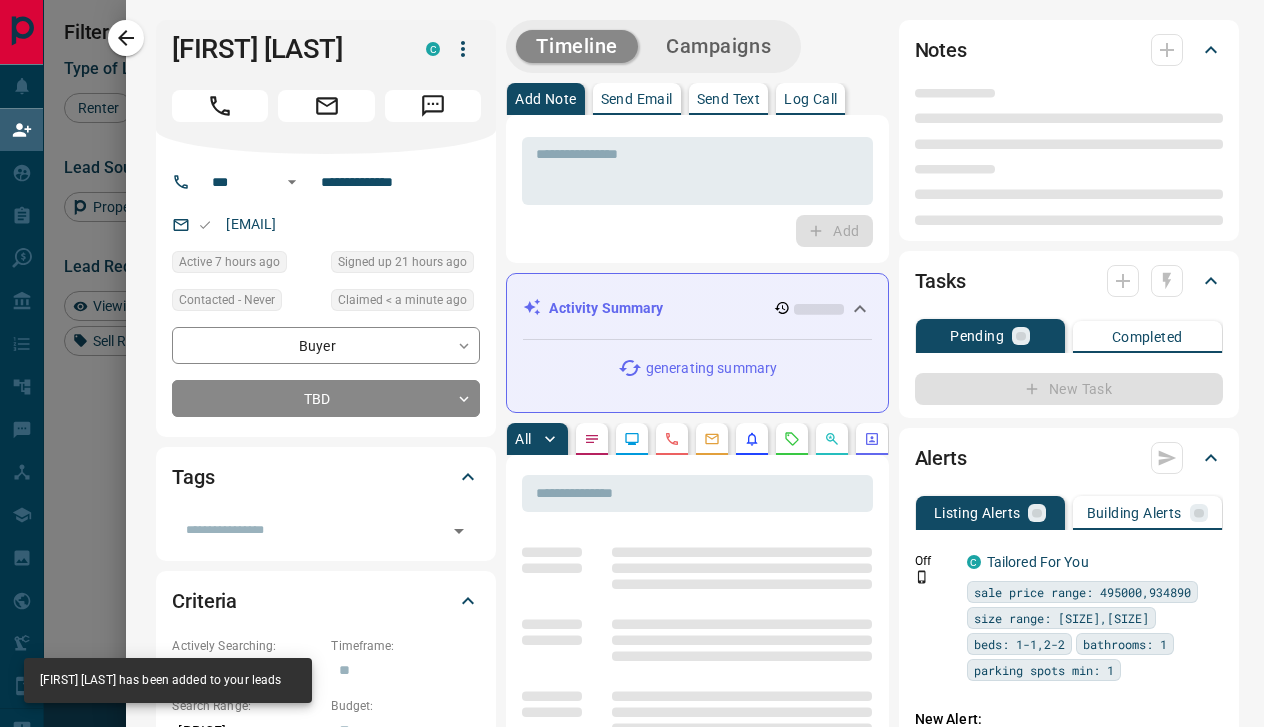 type on "**********" 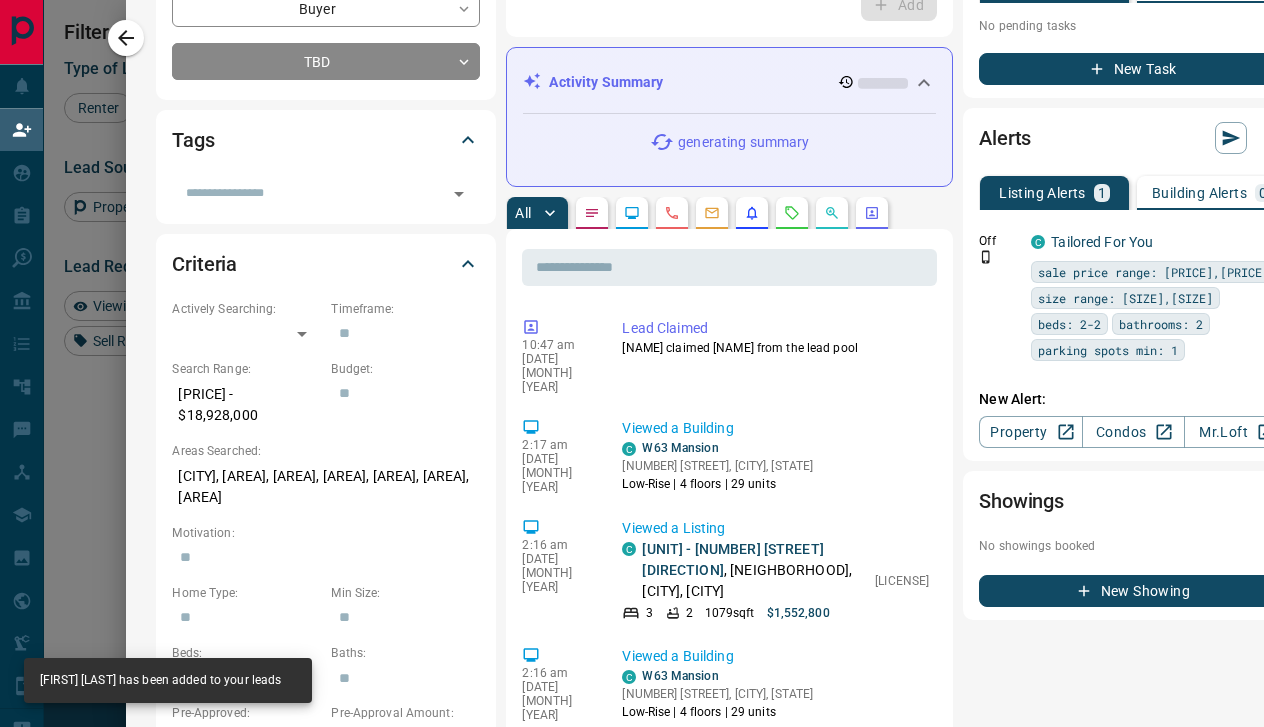 scroll, scrollTop: 340, scrollLeft: 0, axis: vertical 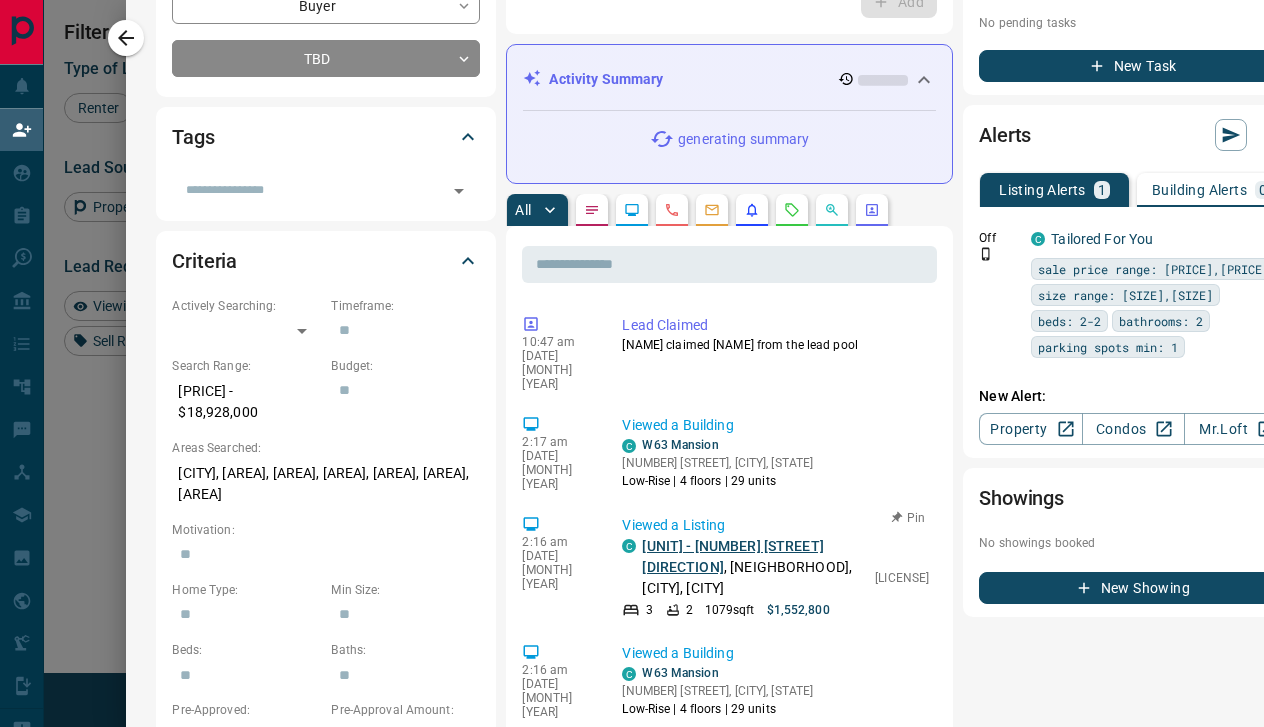 click on "[UNIT] - [NUMBER] [STREET] [DIRECTION]" at bounding box center [732, 556] 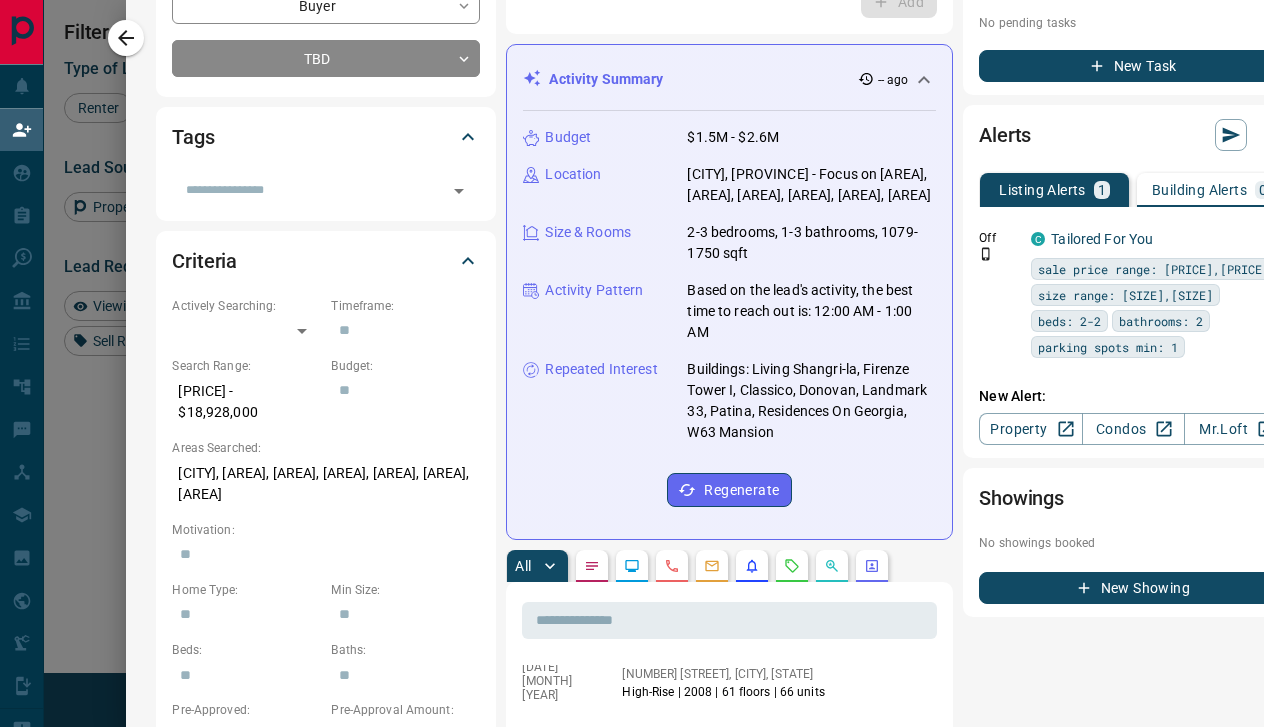 scroll, scrollTop: 475, scrollLeft: 0, axis: vertical 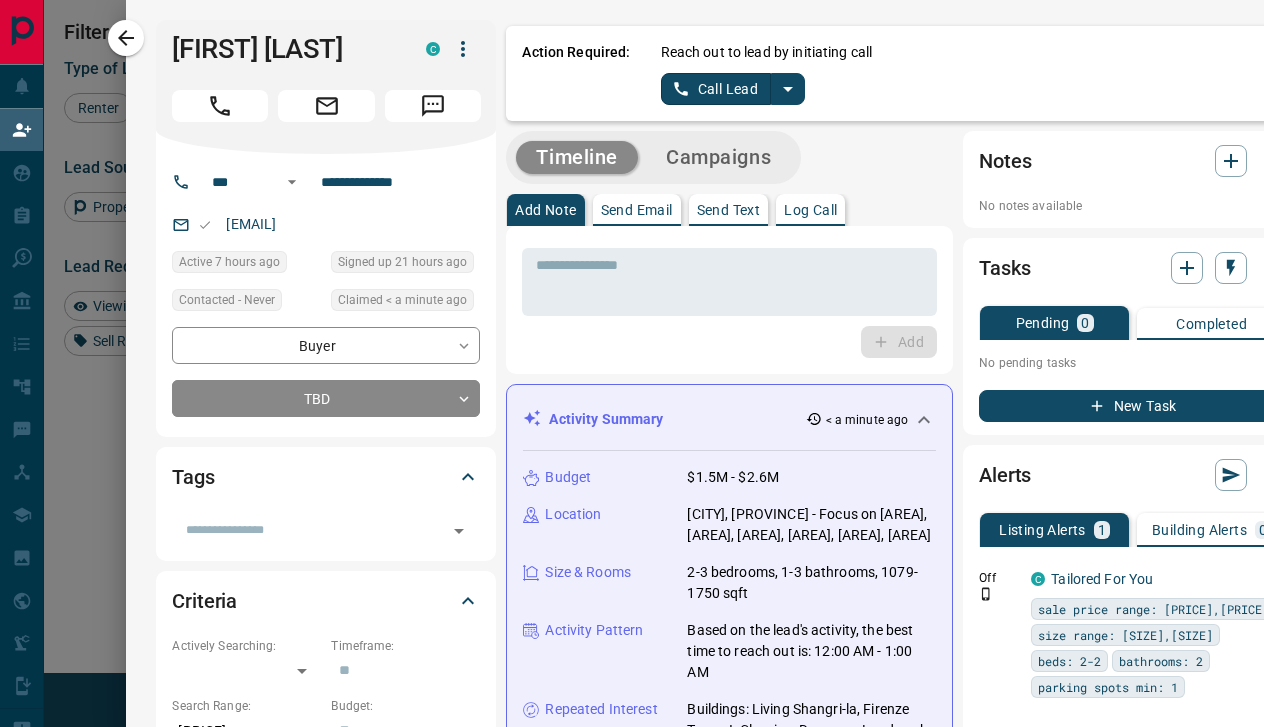 click 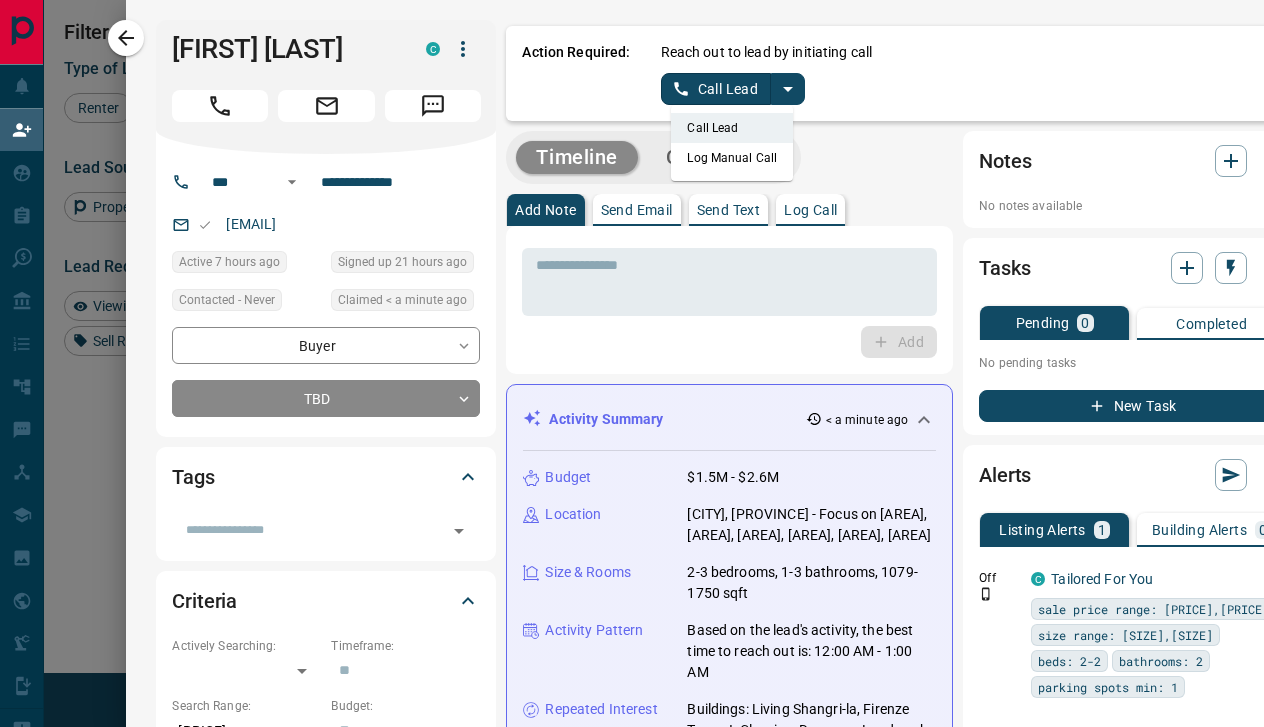 click on "Log Manual Call" at bounding box center [732, 158] 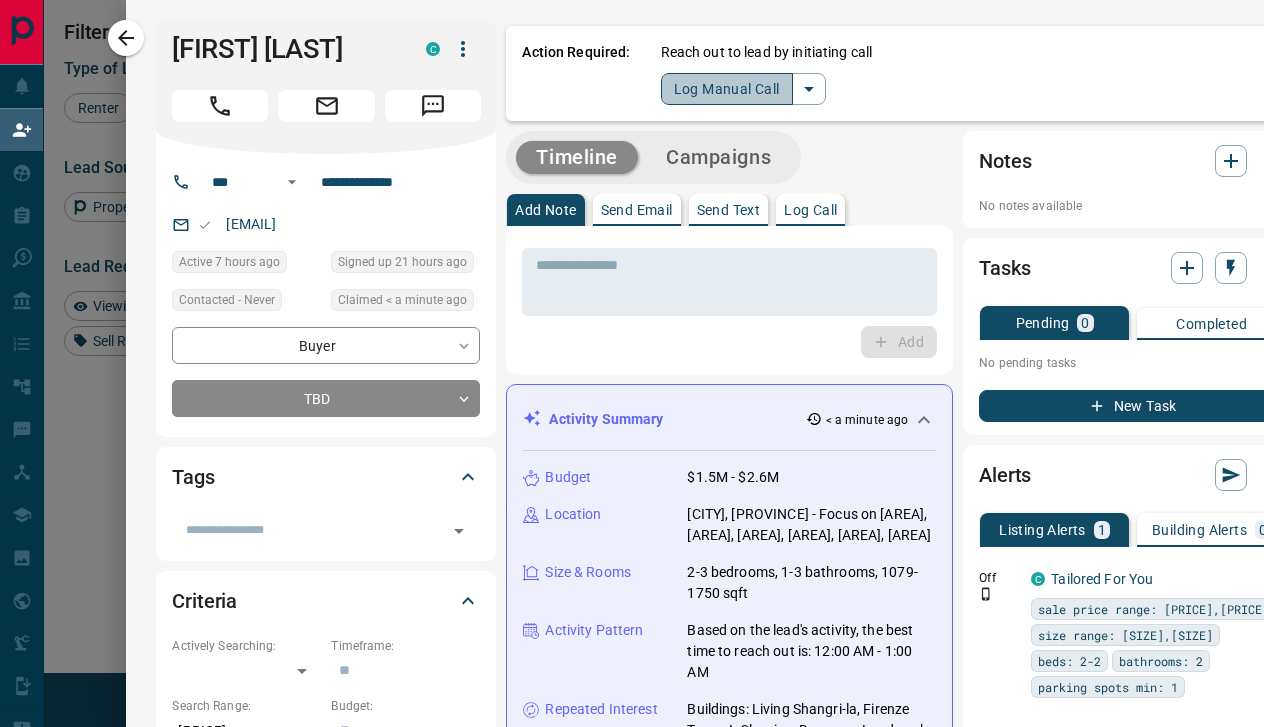 click on "Log Manual Call" at bounding box center (727, 89) 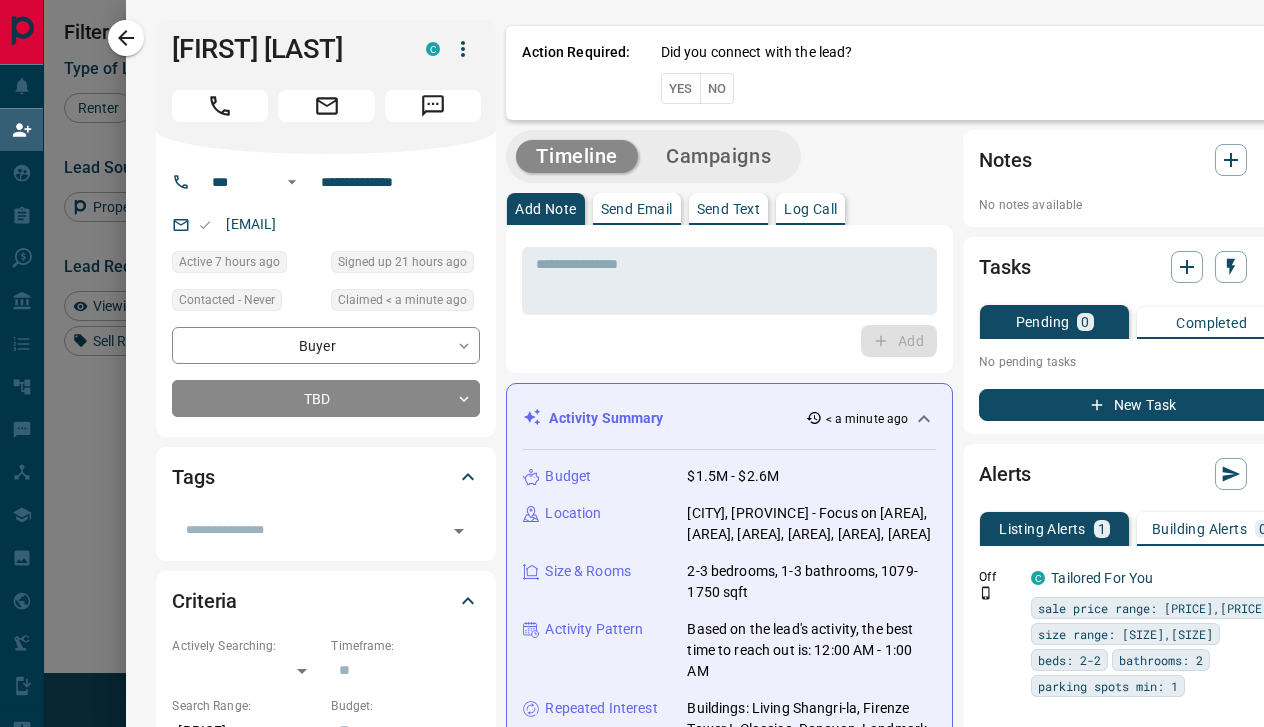 click on "No" at bounding box center (717, 88) 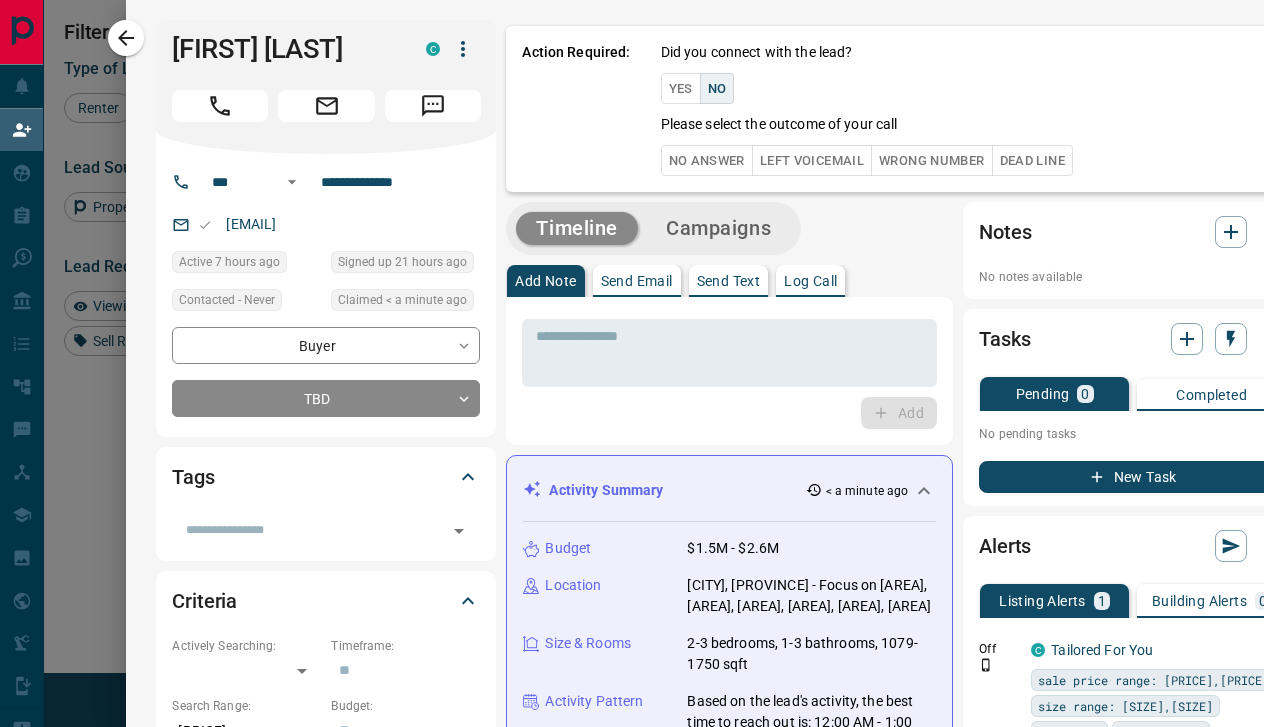 click on "No Answer" at bounding box center (707, 160) 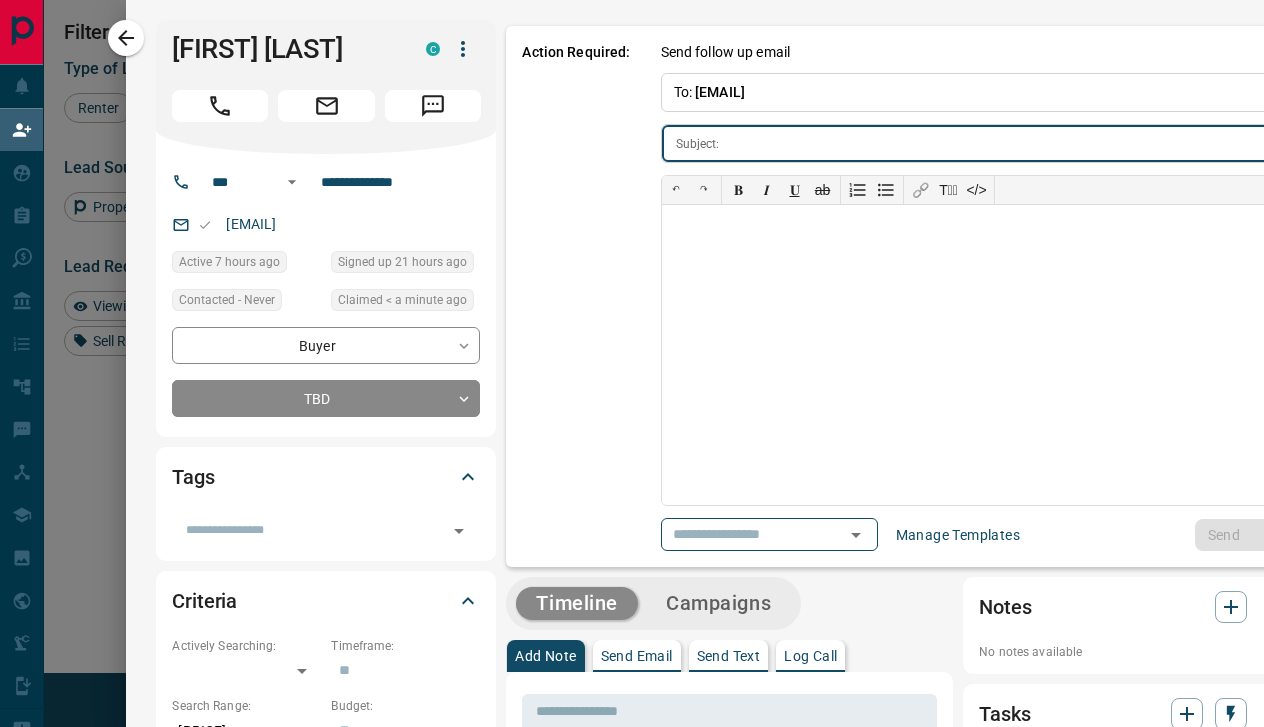 type on "**********" 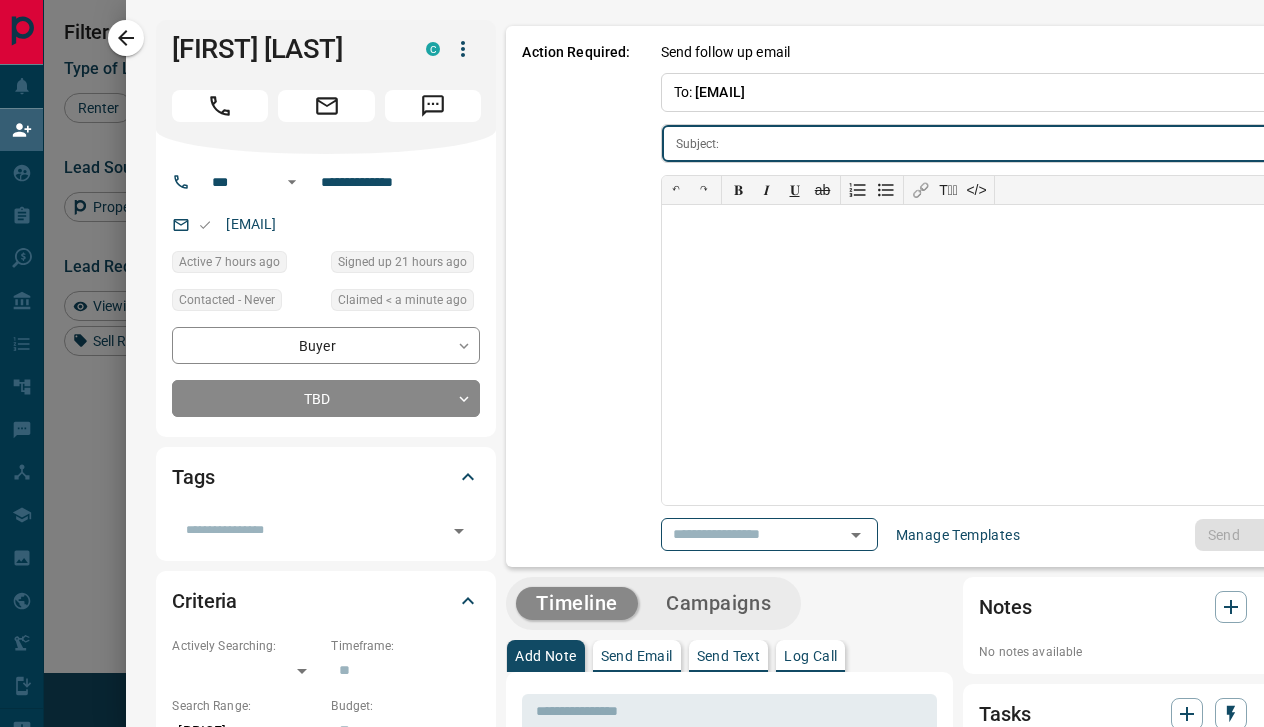type on "**********" 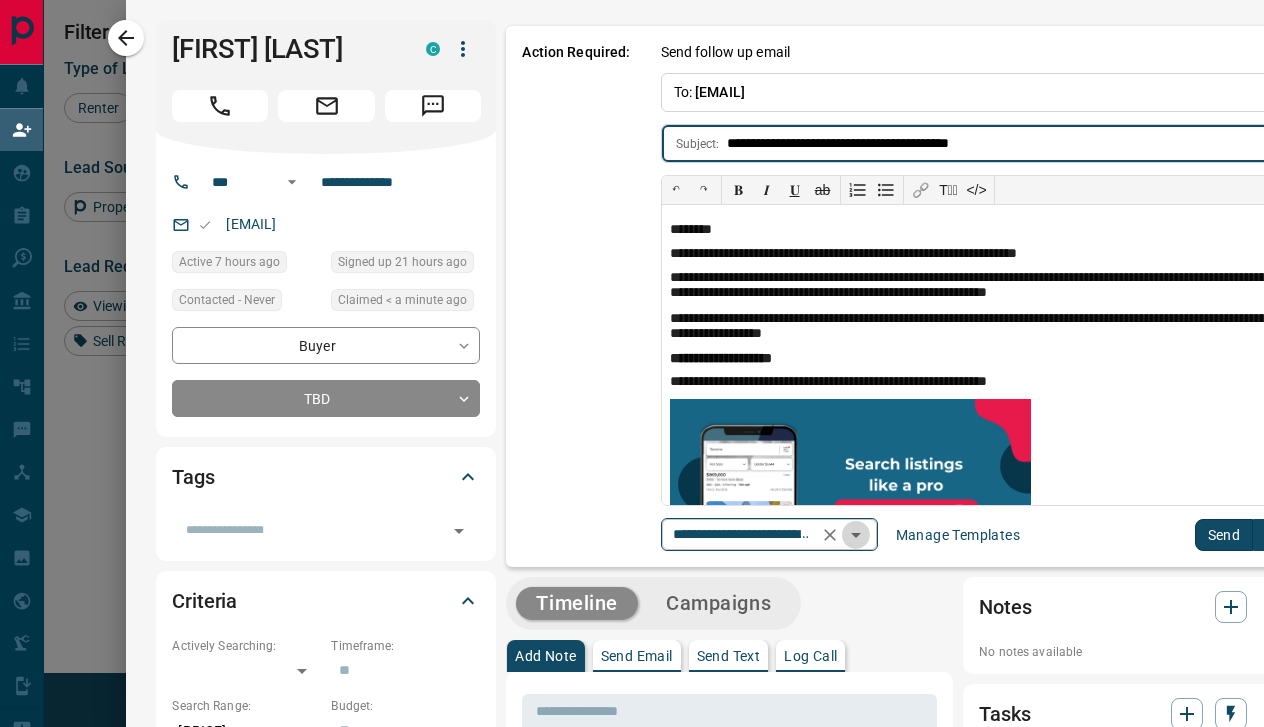 click 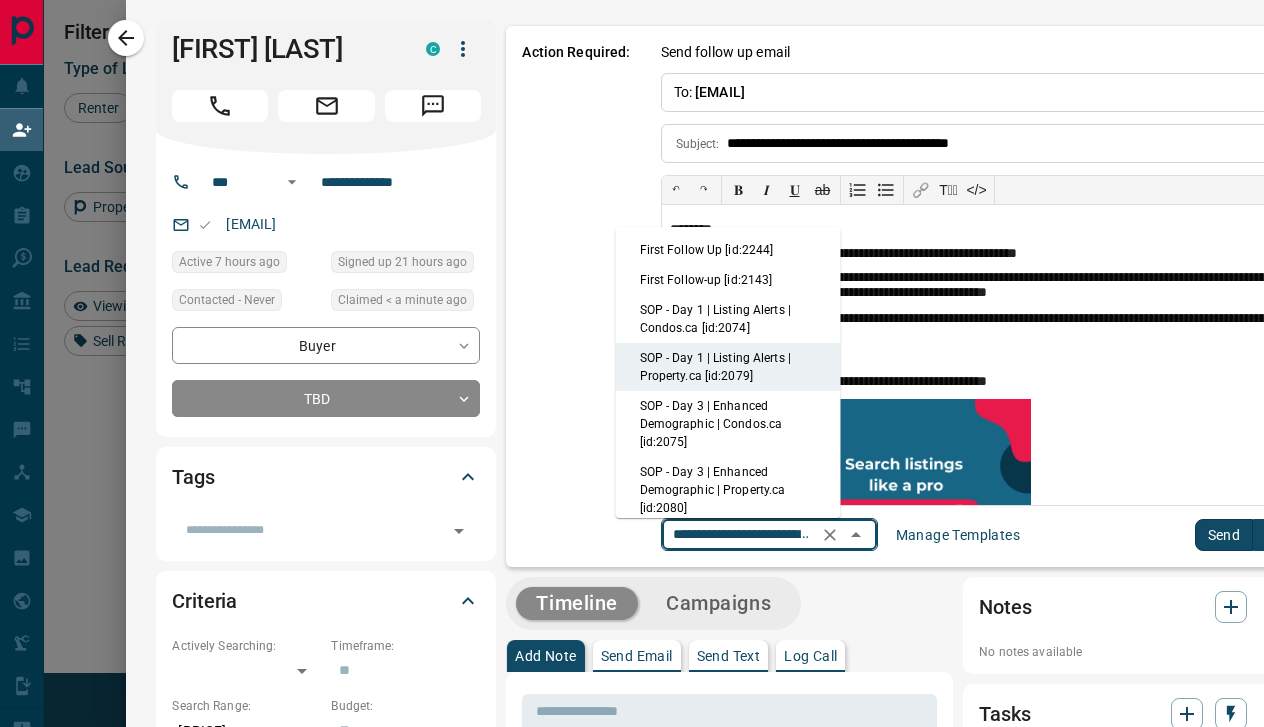 click on "First Follow Up [id:2244]" at bounding box center (728, 250) 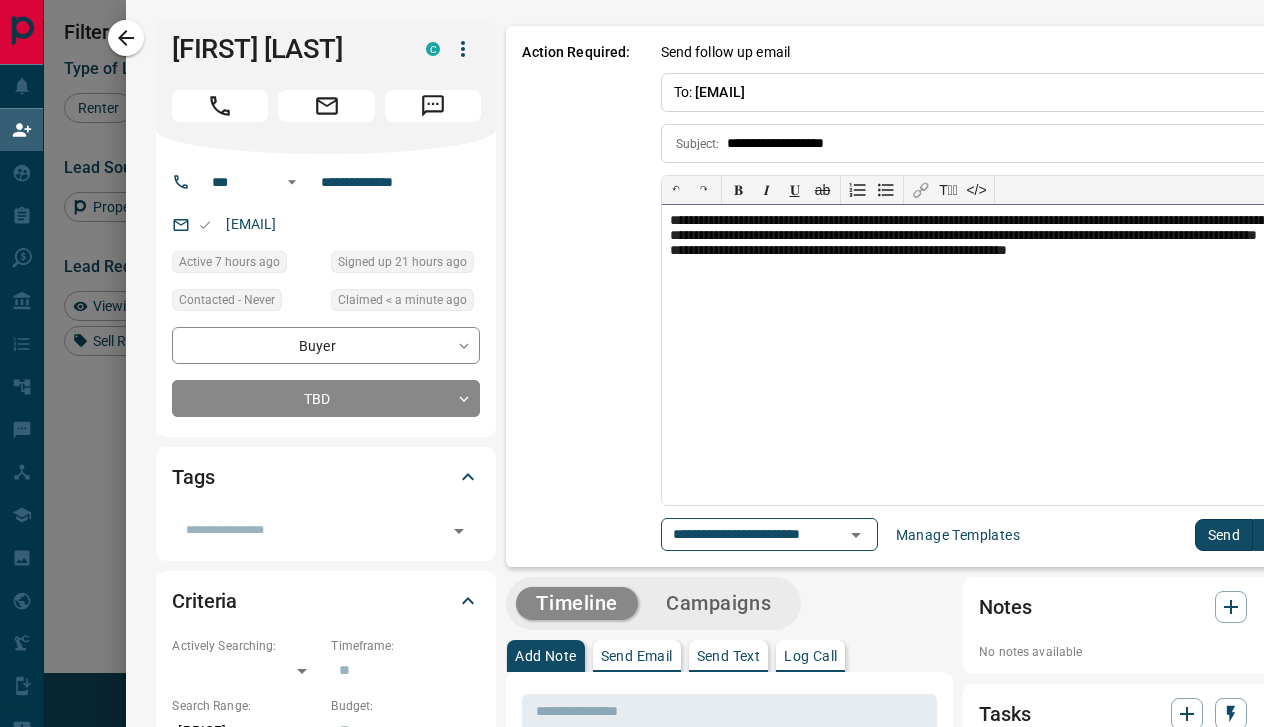 click on "**********" at bounding box center [971, 355] 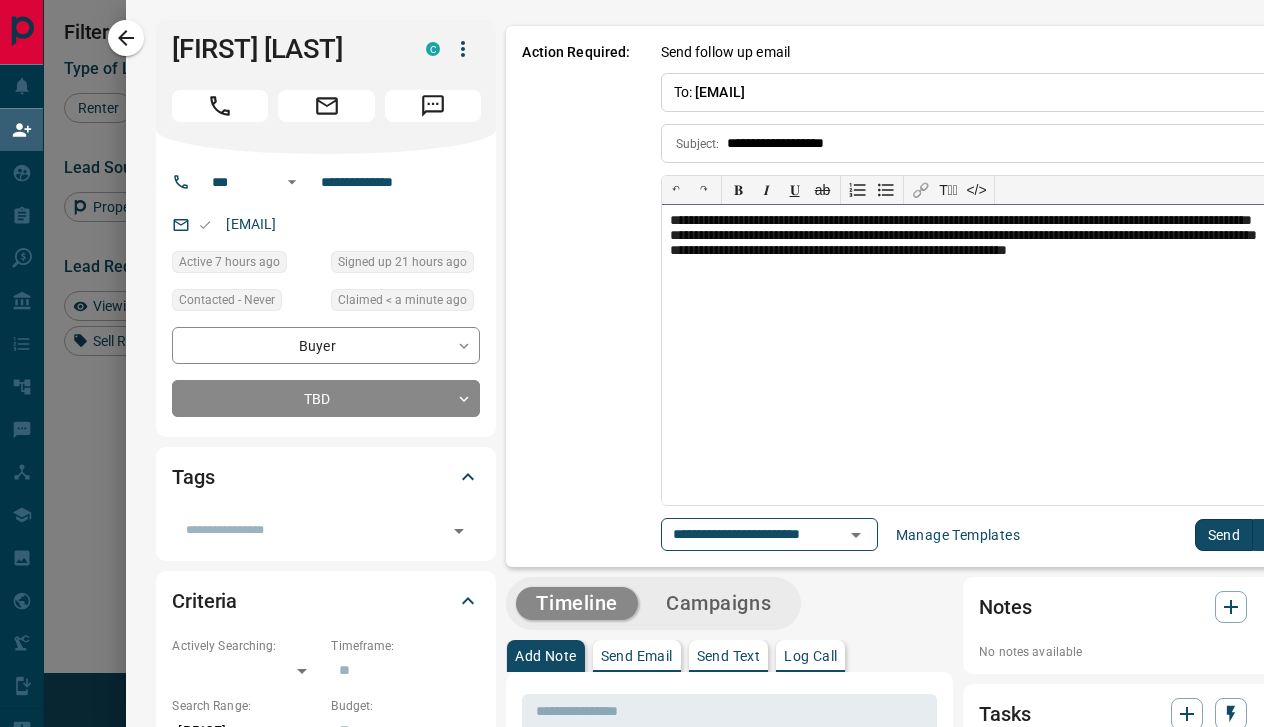 click on "**********" at bounding box center [971, 355] 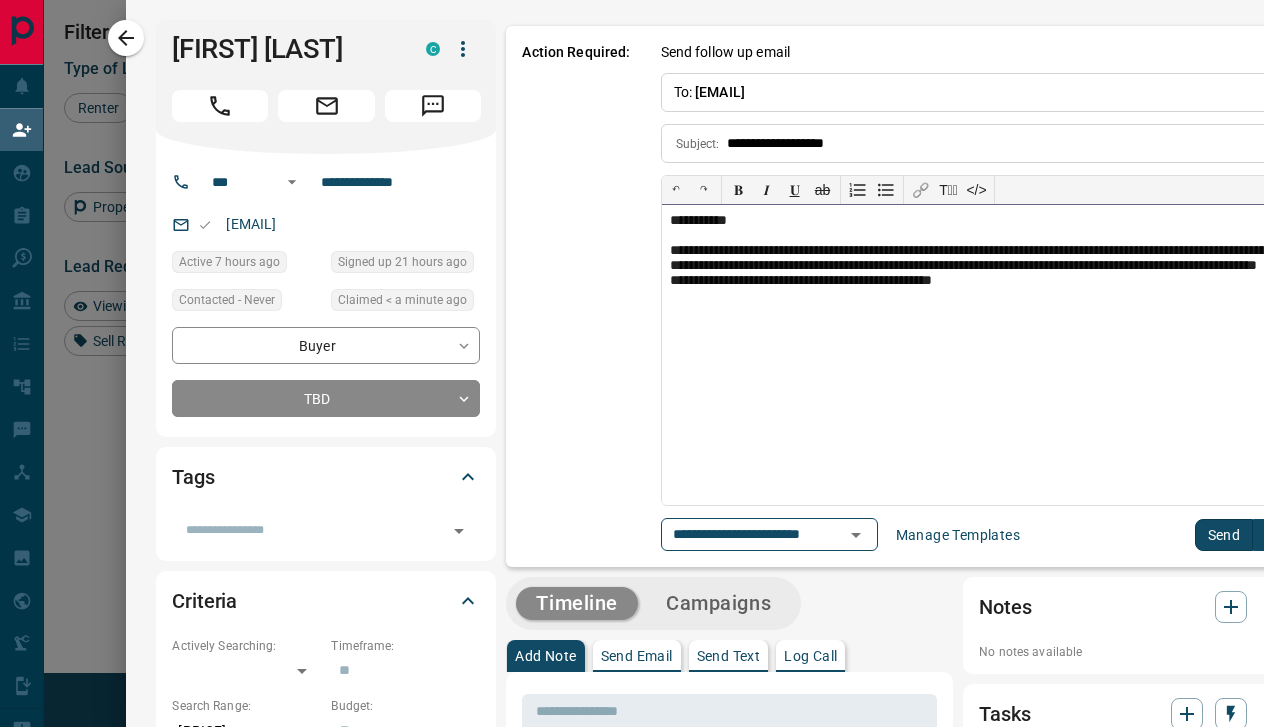 click on "**********" at bounding box center (971, 275) 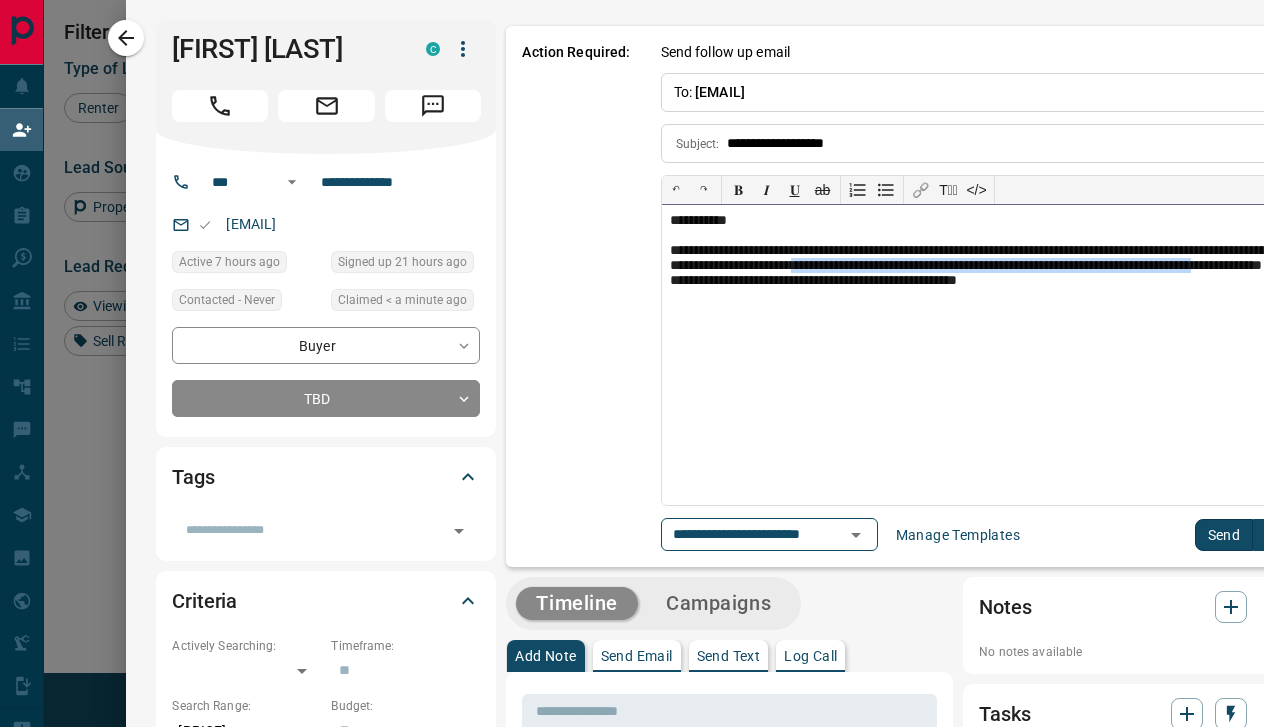 drag, startPoint x: 940, startPoint y: 269, endPoint x: 870, endPoint y: 282, distance: 71.19691 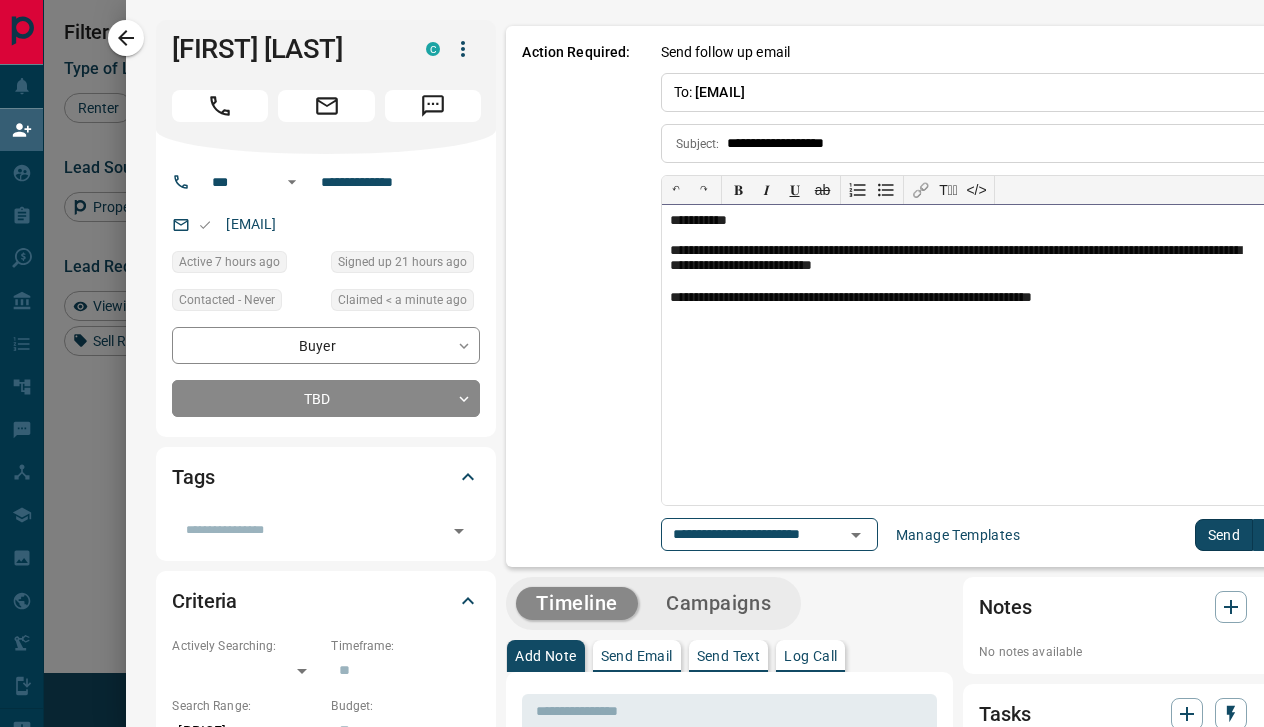 click on "**********" at bounding box center (967, 259) 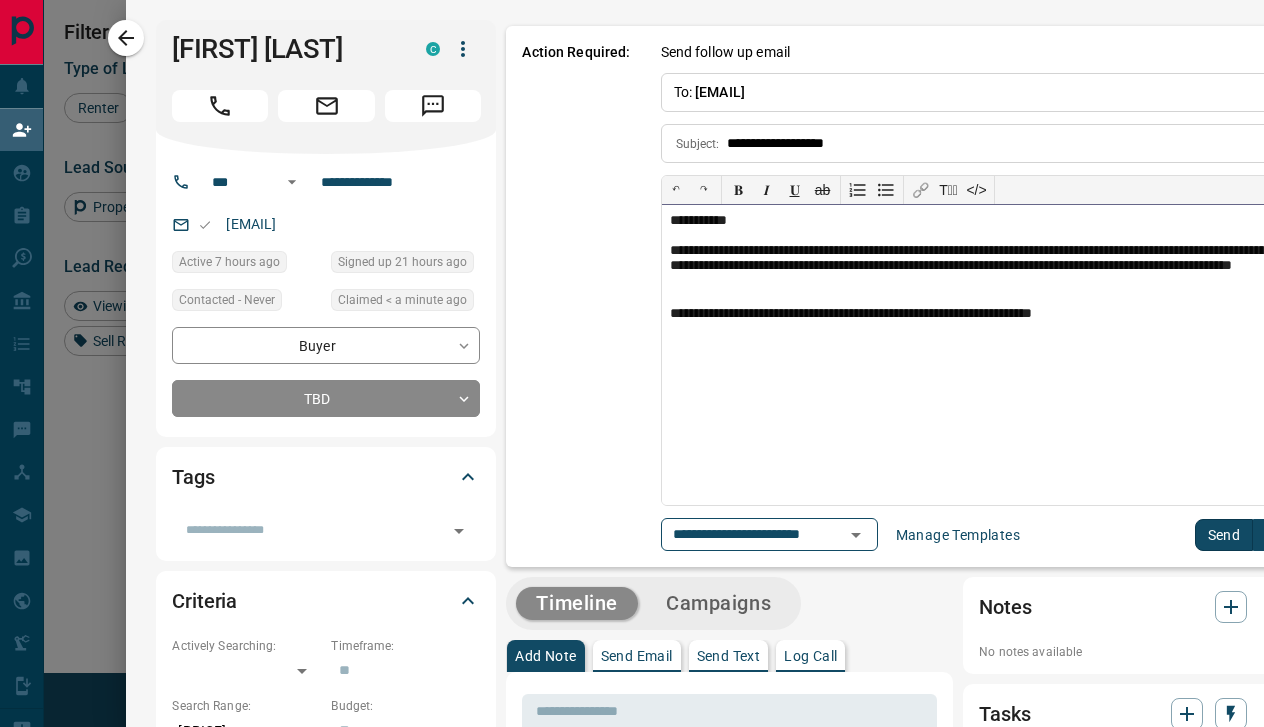 click on "**********" at bounding box center [971, 267] 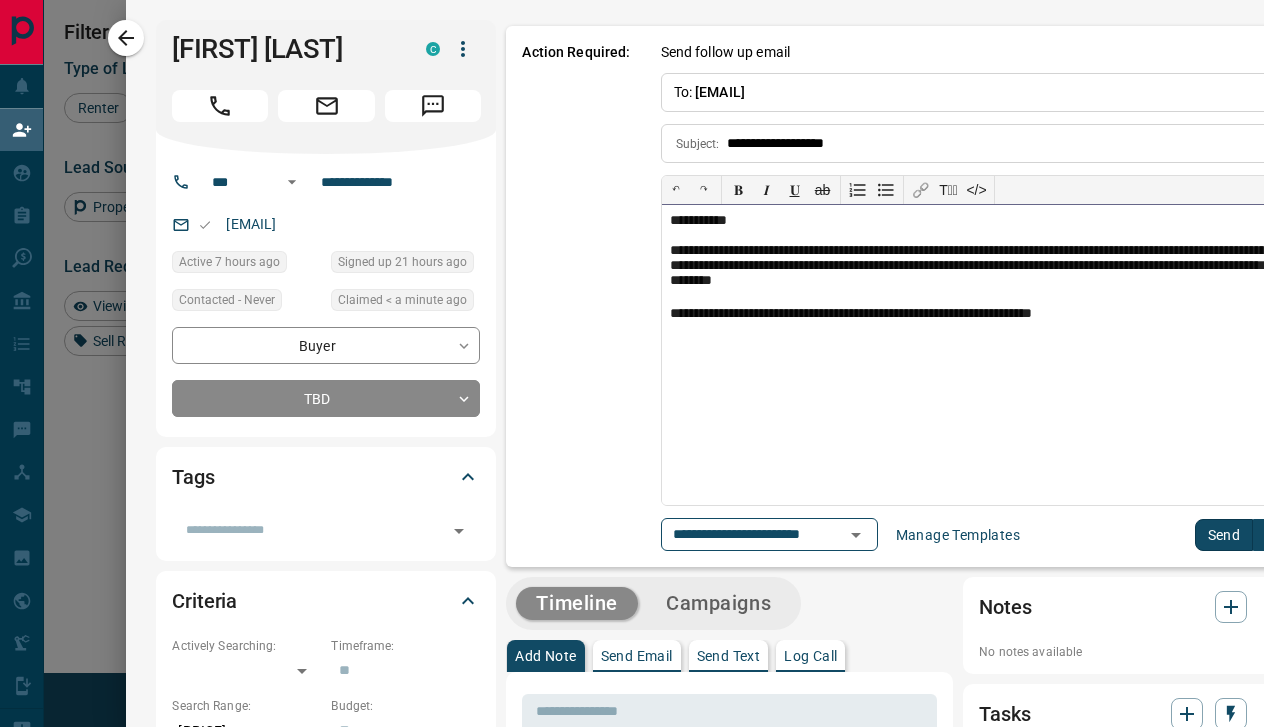 click on "**********" at bounding box center [971, 314] 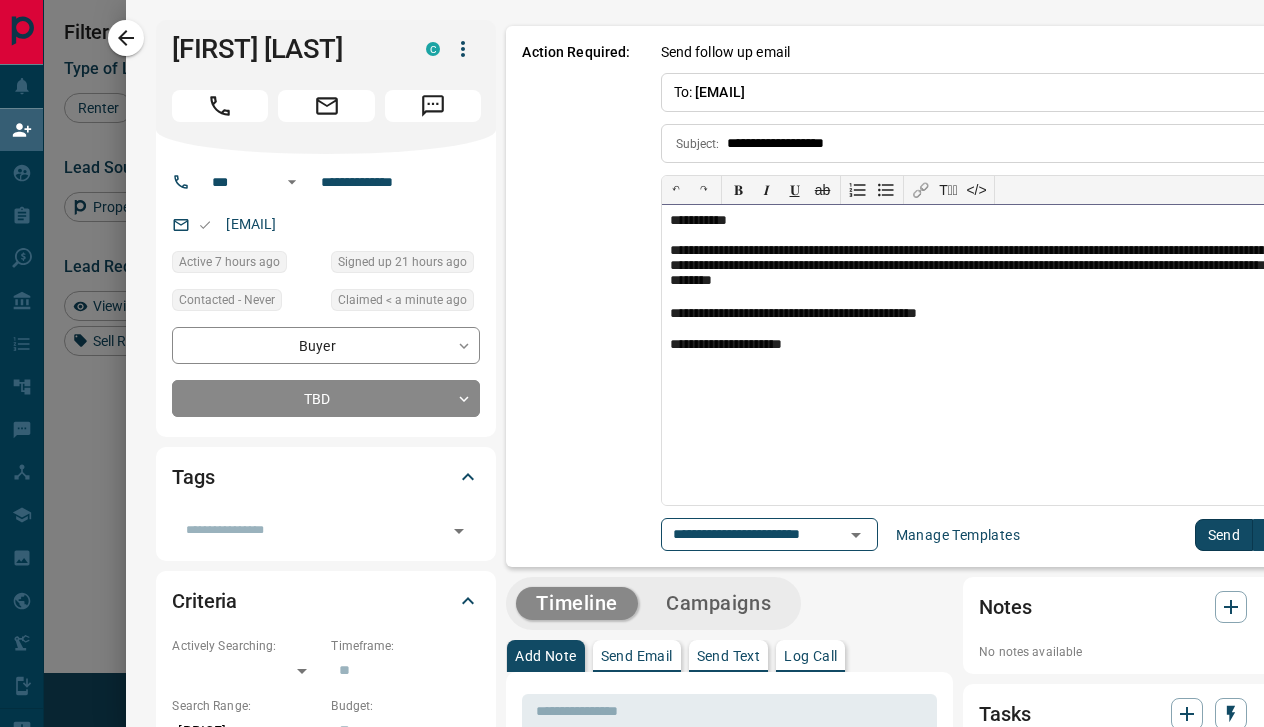 click on "**********" at bounding box center (971, 345) 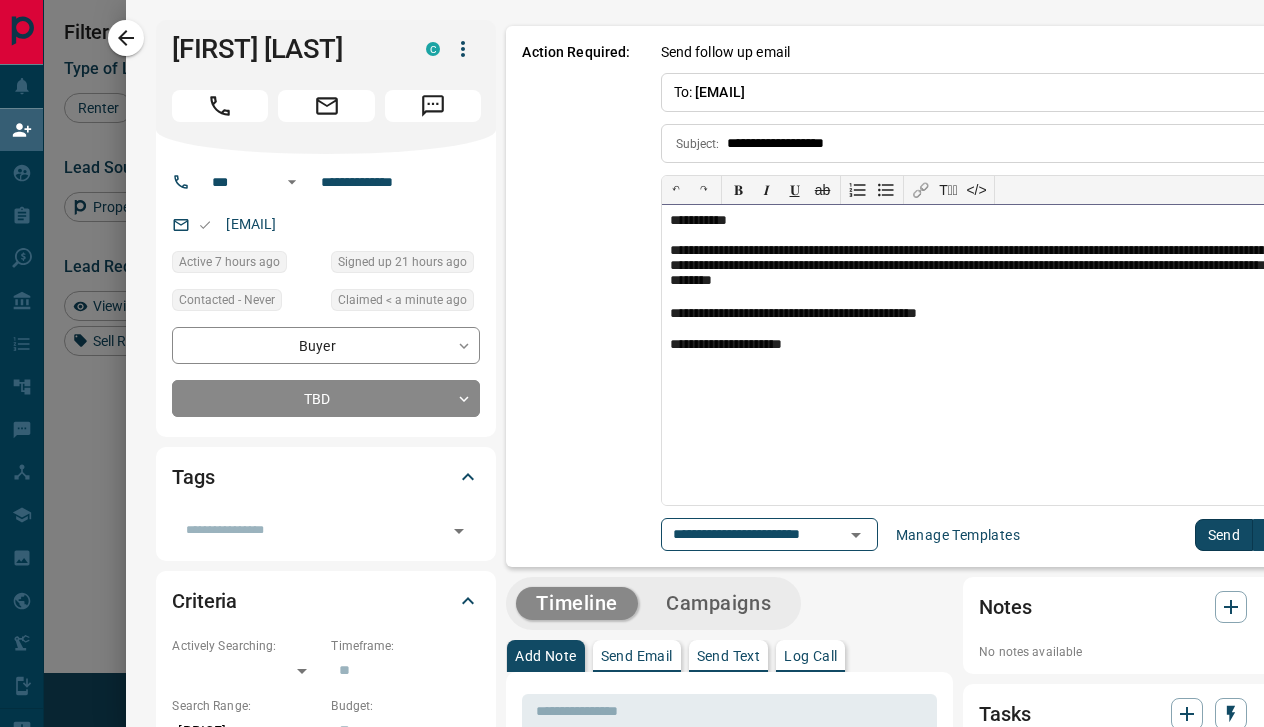 click on "**********" at bounding box center (971, 345) 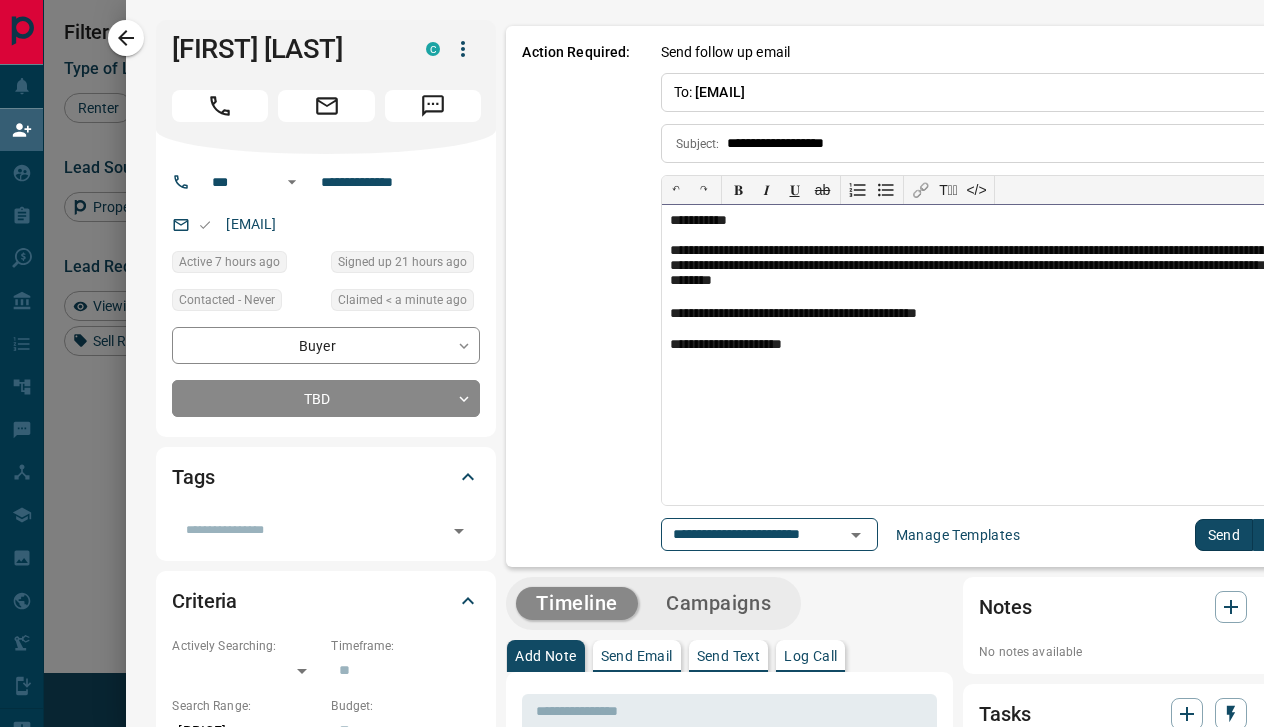click on "**********" at bounding box center [971, 345] 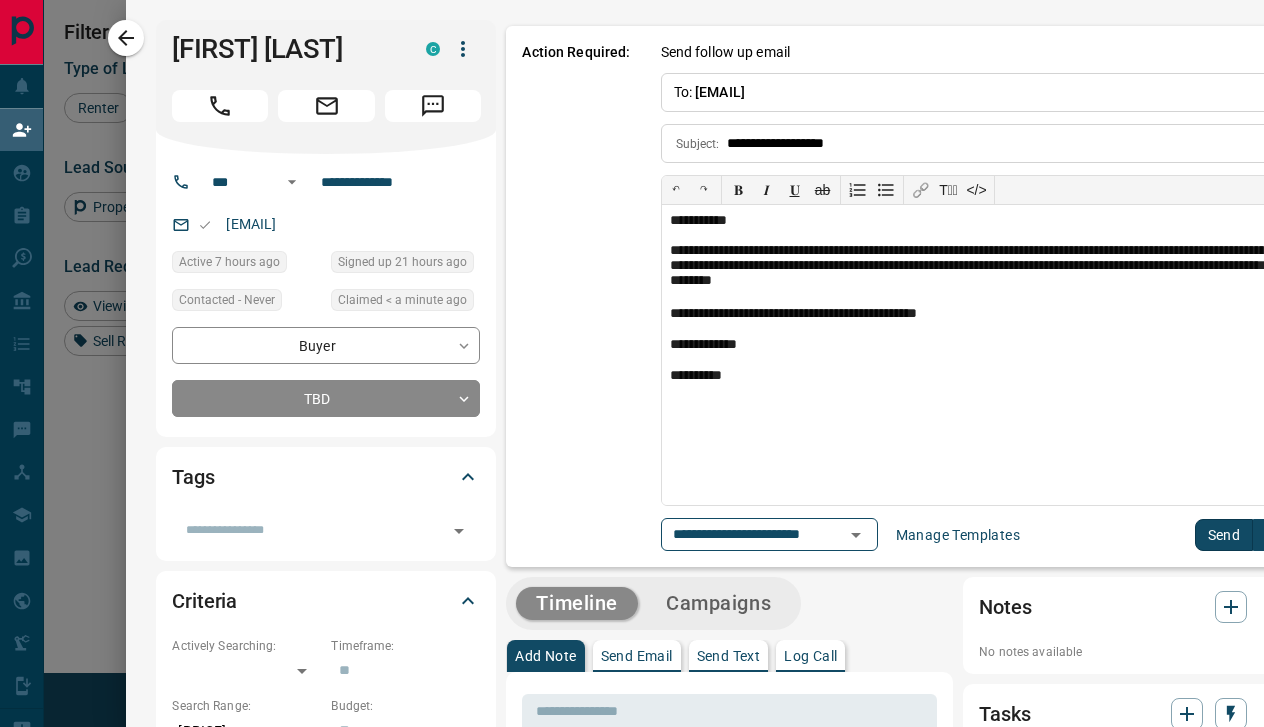 click on "Send" at bounding box center (1224, 535) 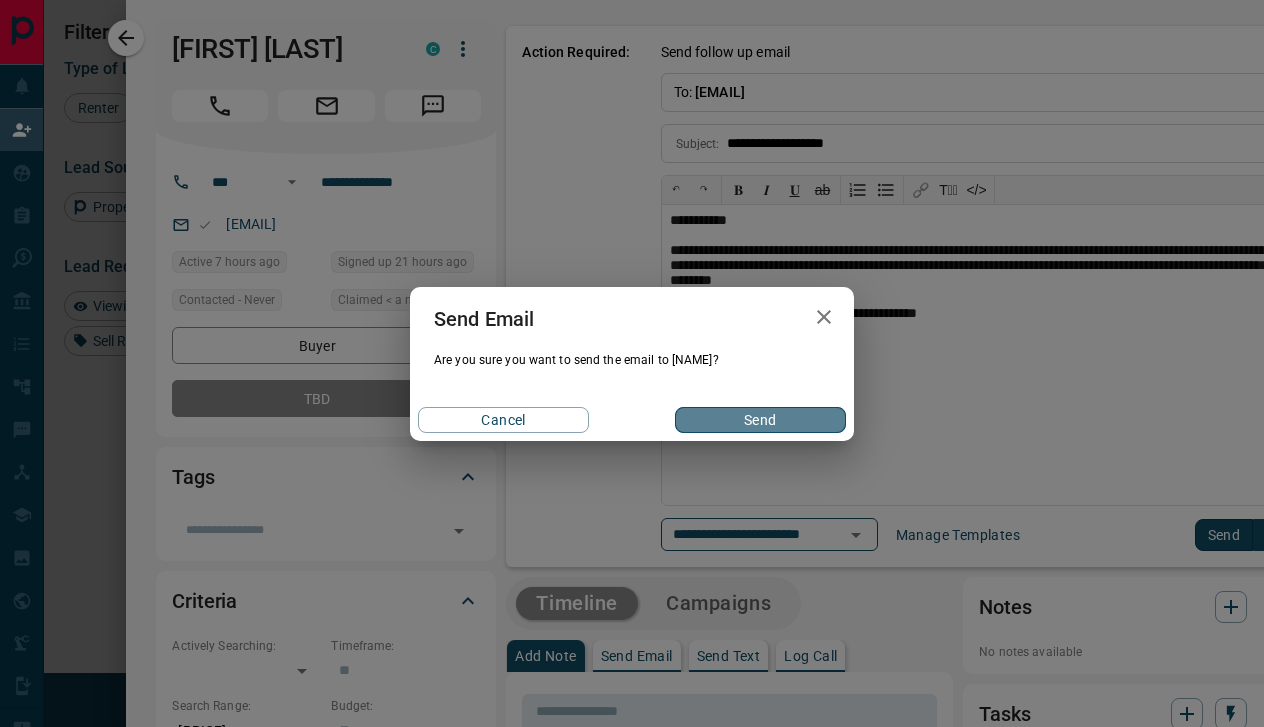 click on "Send" at bounding box center [760, 420] 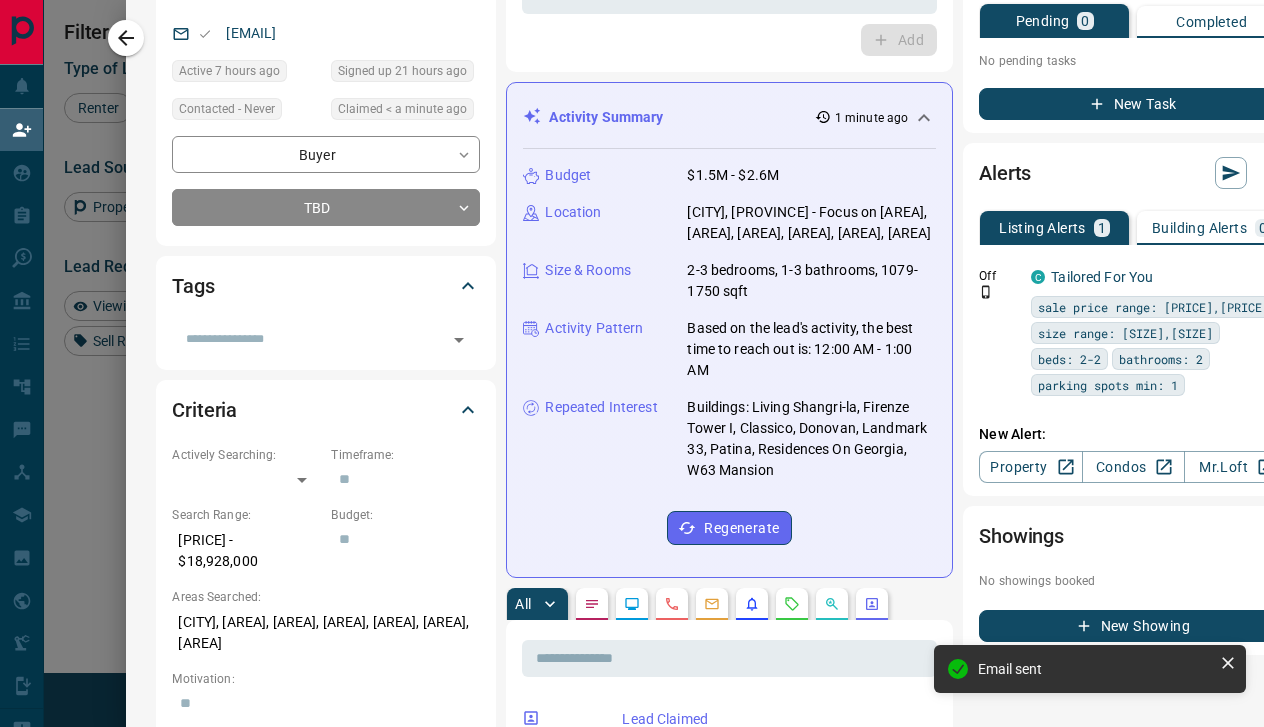 scroll, scrollTop: 212, scrollLeft: 0, axis: vertical 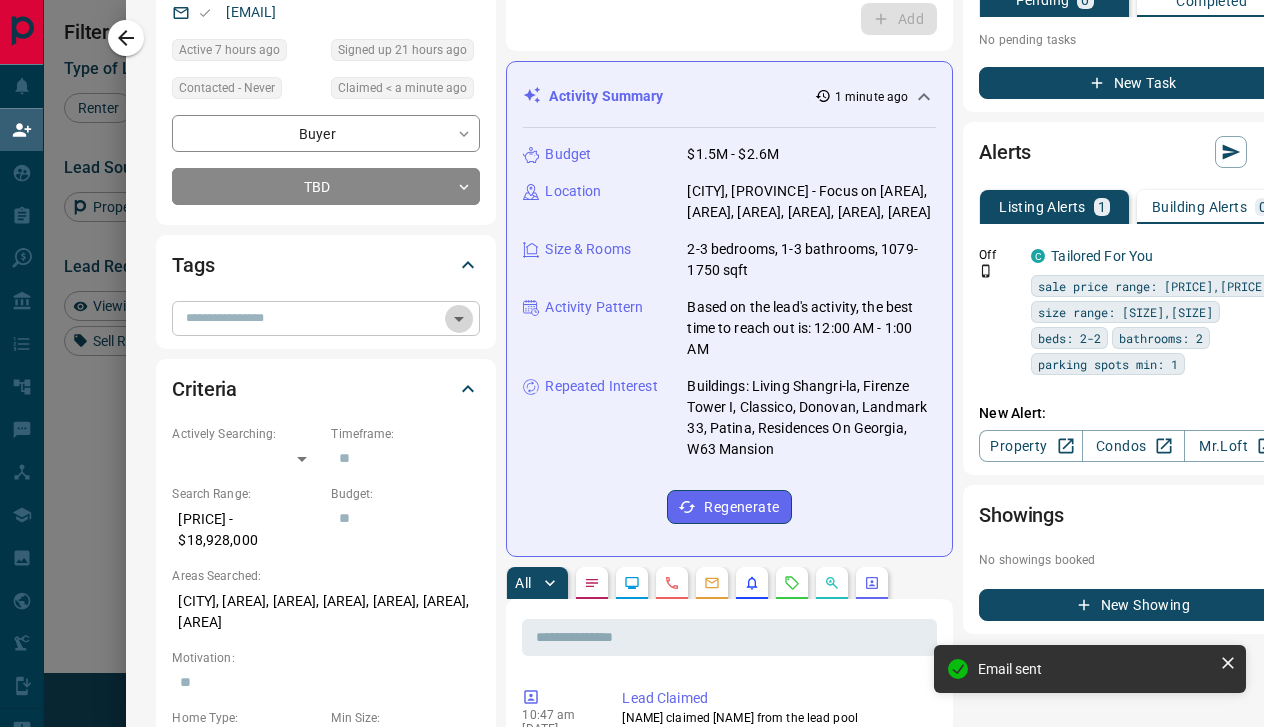 click 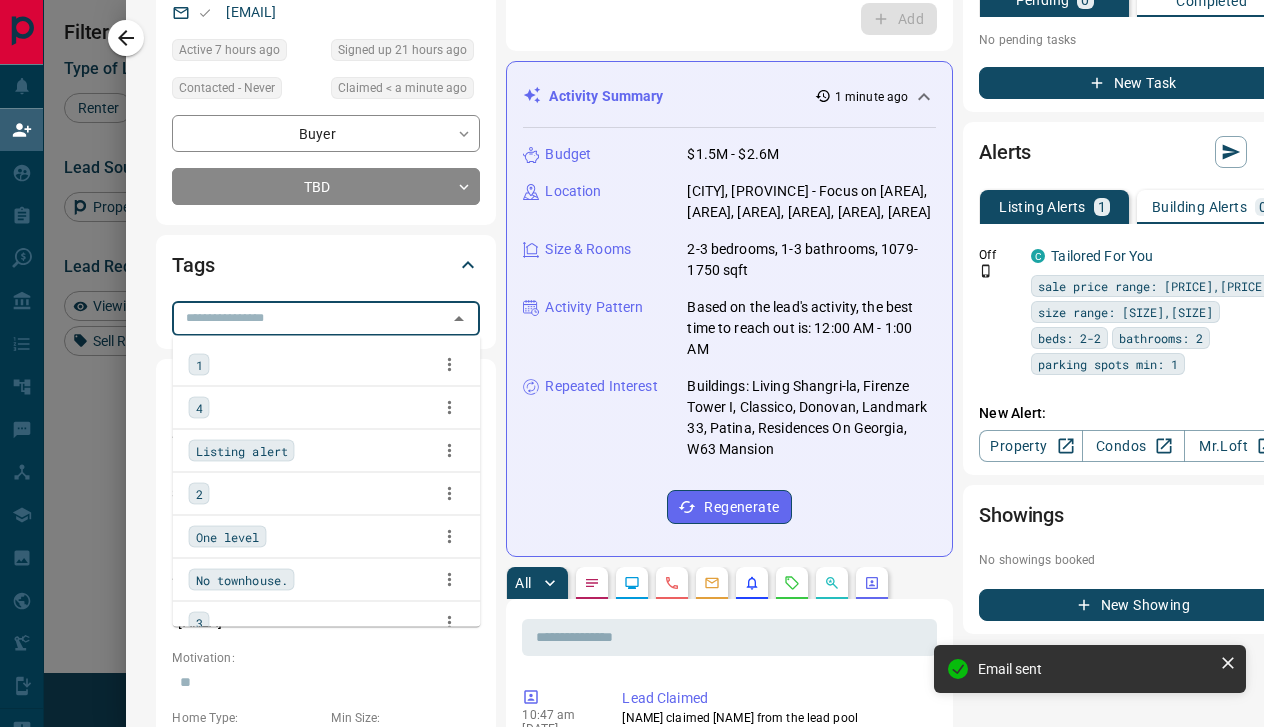 click on "1" at bounding box center [199, 365] 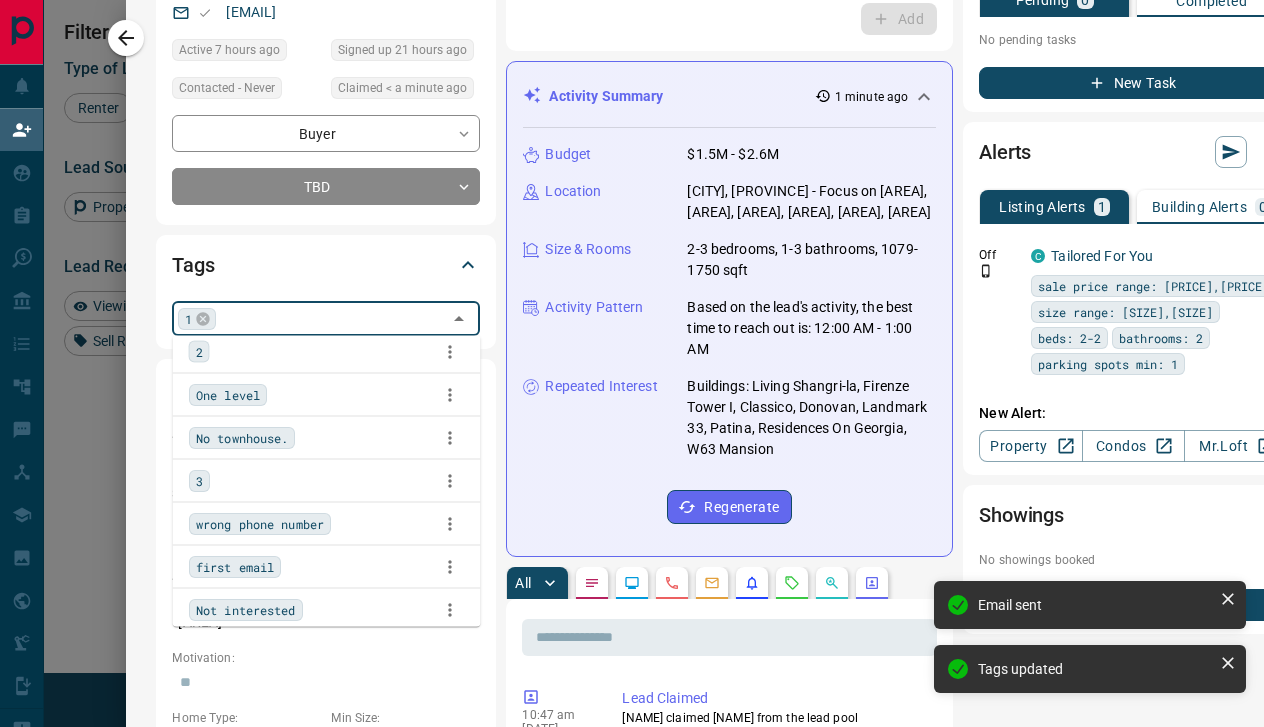 scroll, scrollTop: 183, scrollLeft: 0, axis: vertical 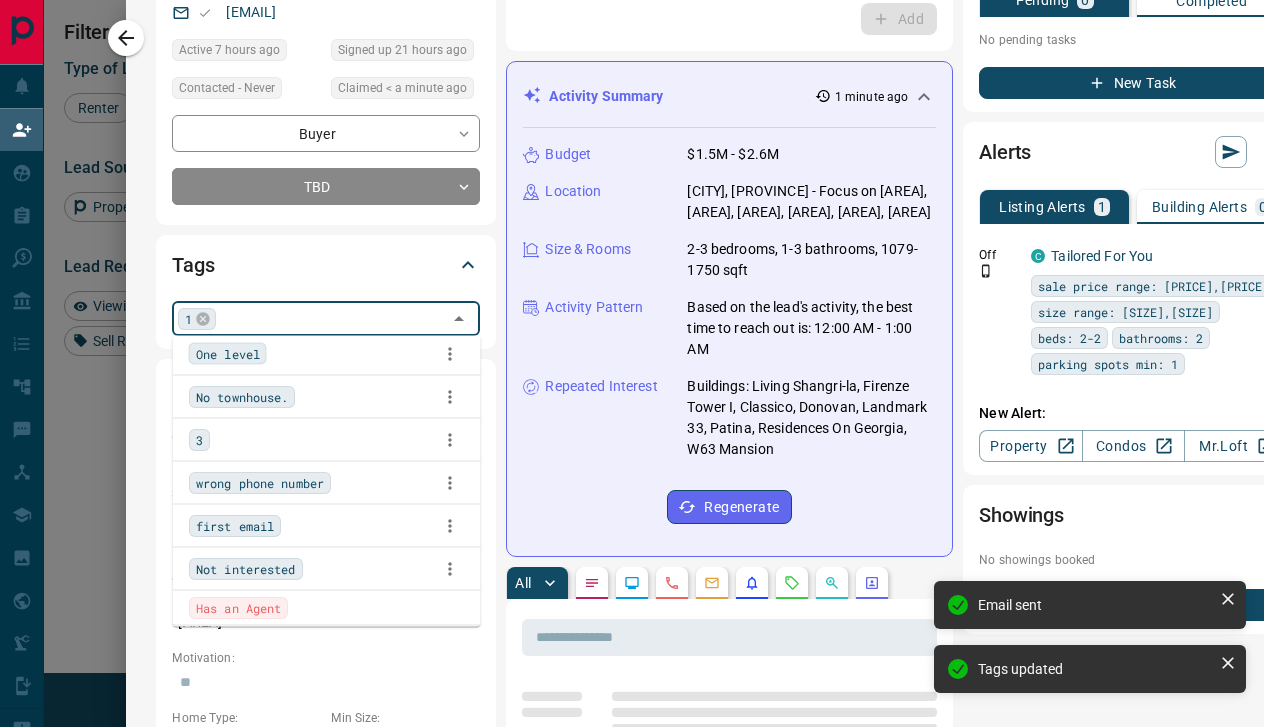 click on "first email" at bounding box center [235, 526] 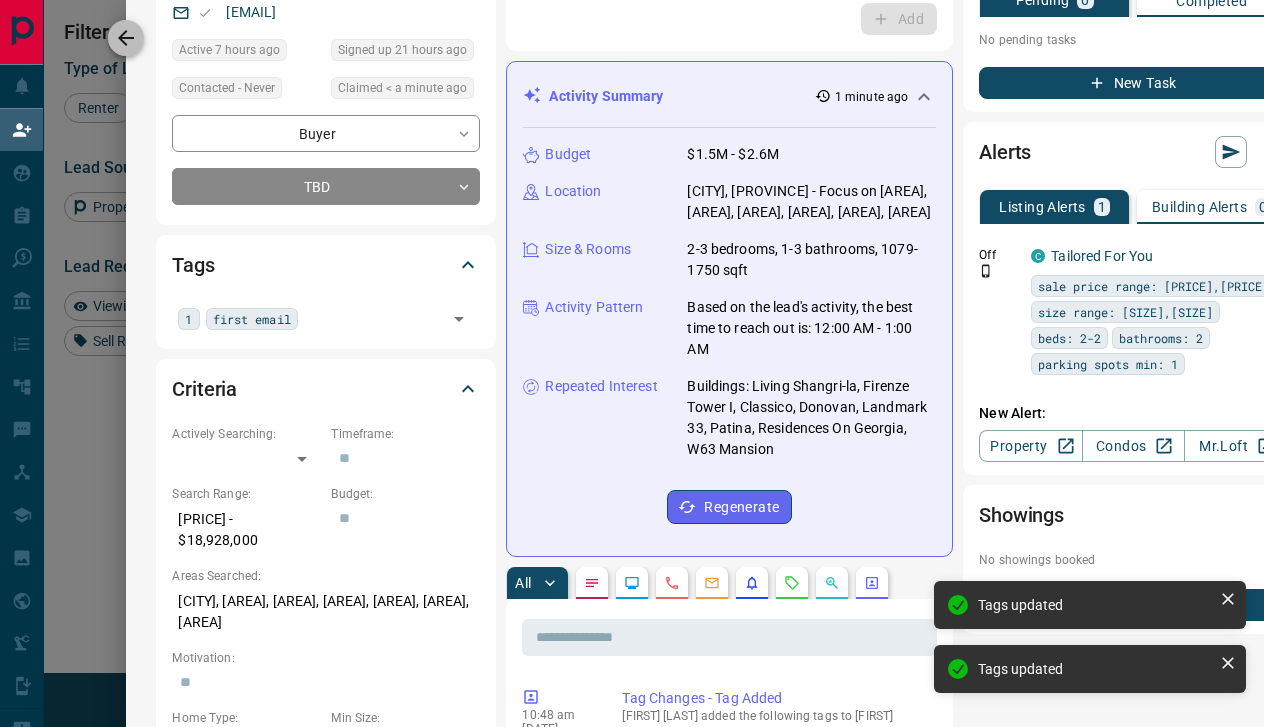 click at bounding box center (126, 38) 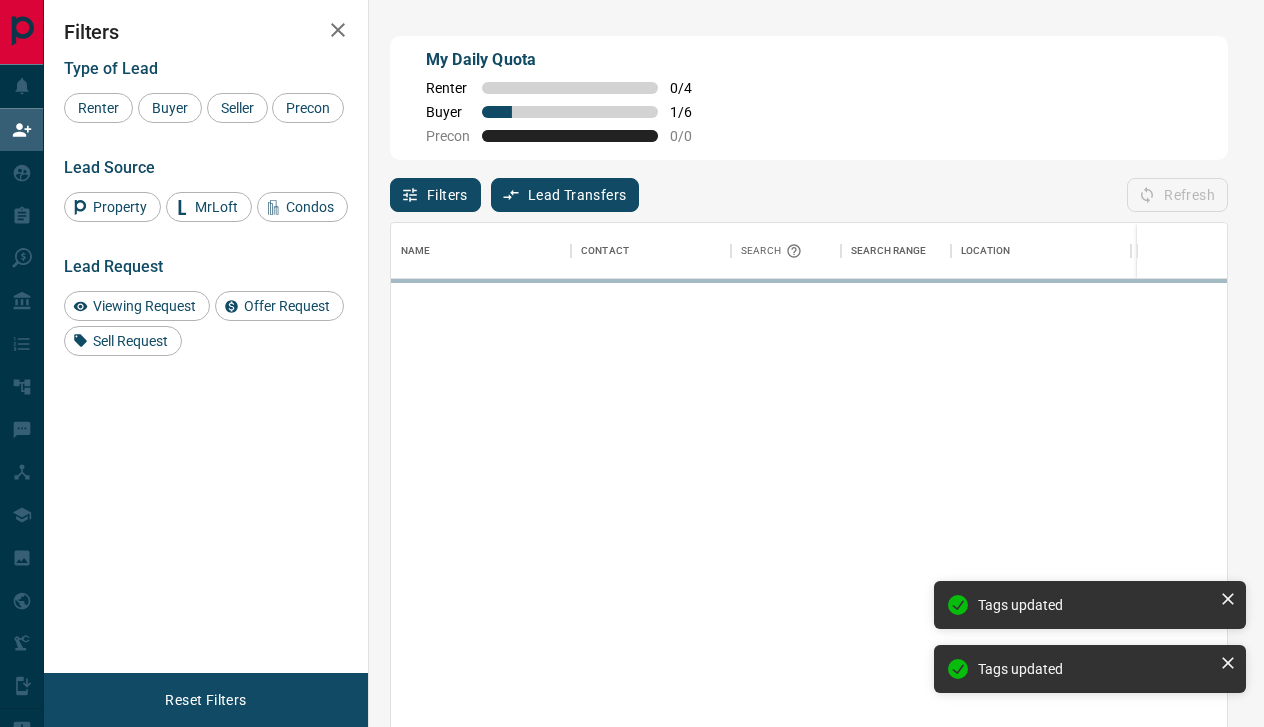 scroll, scrollTop: 1, scrollLeft: 1, axis: both 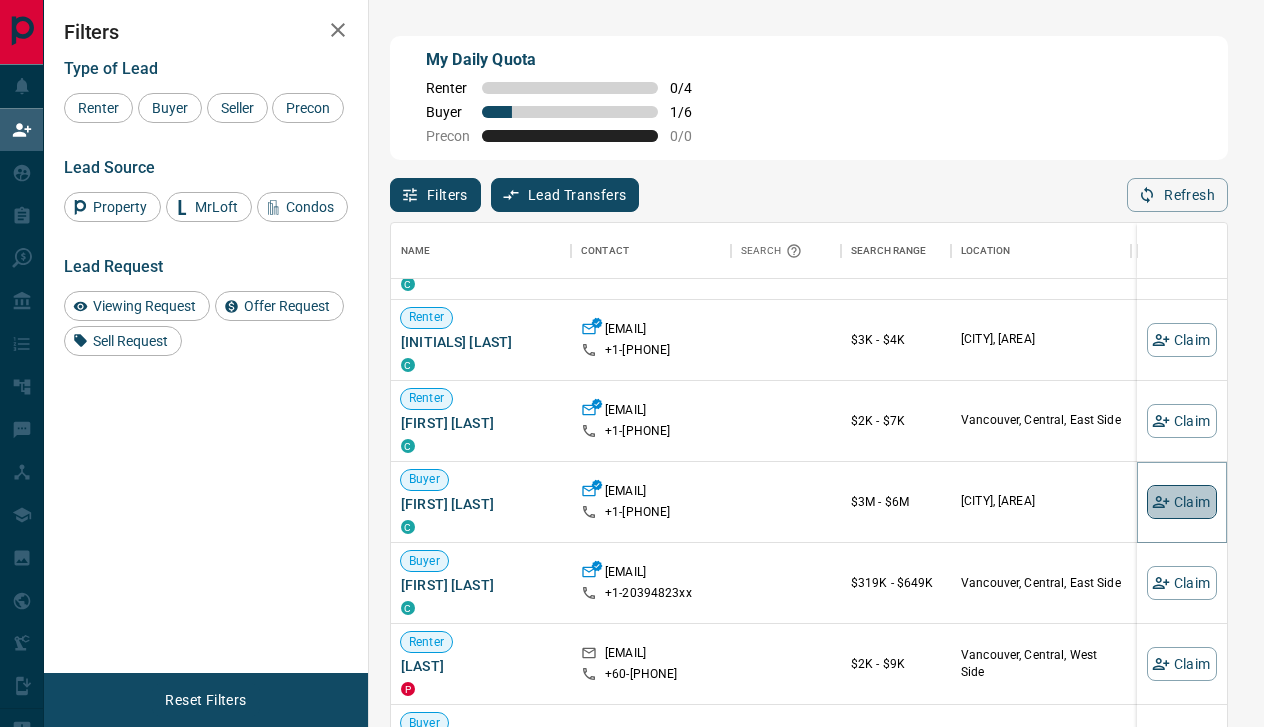 click on "Claim" at bounding box center (1182, 502) 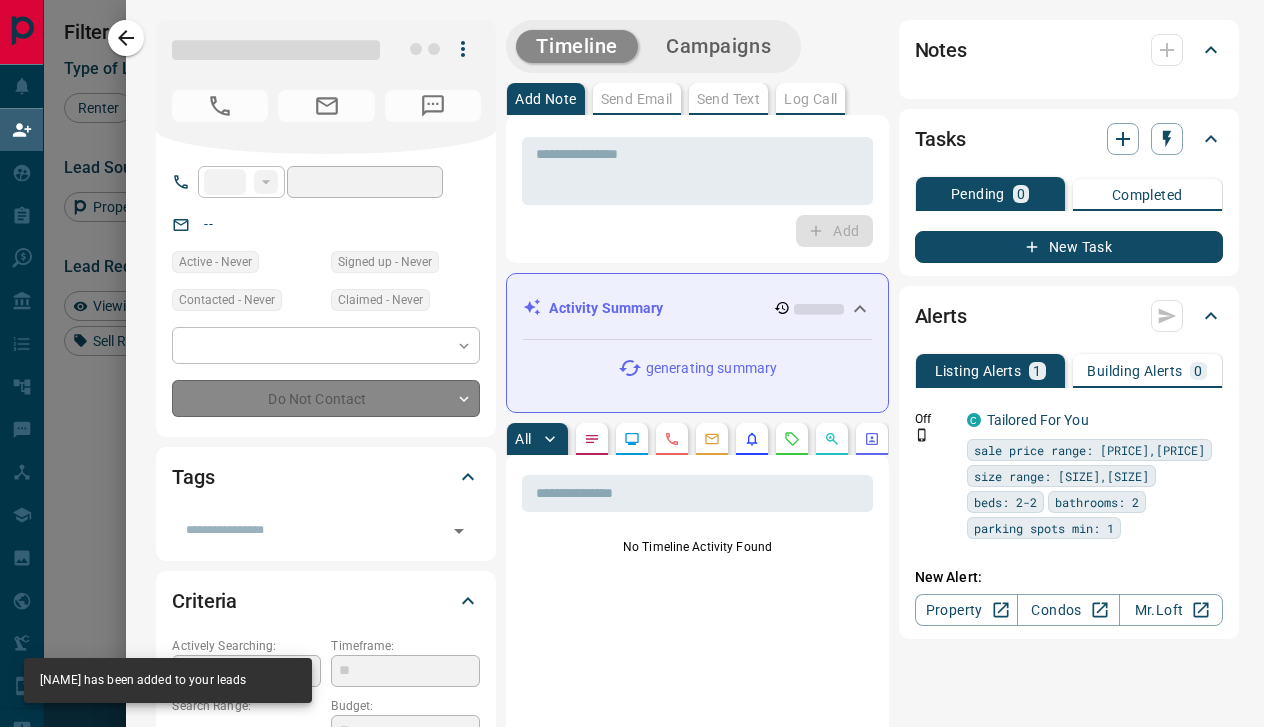 type on "**" 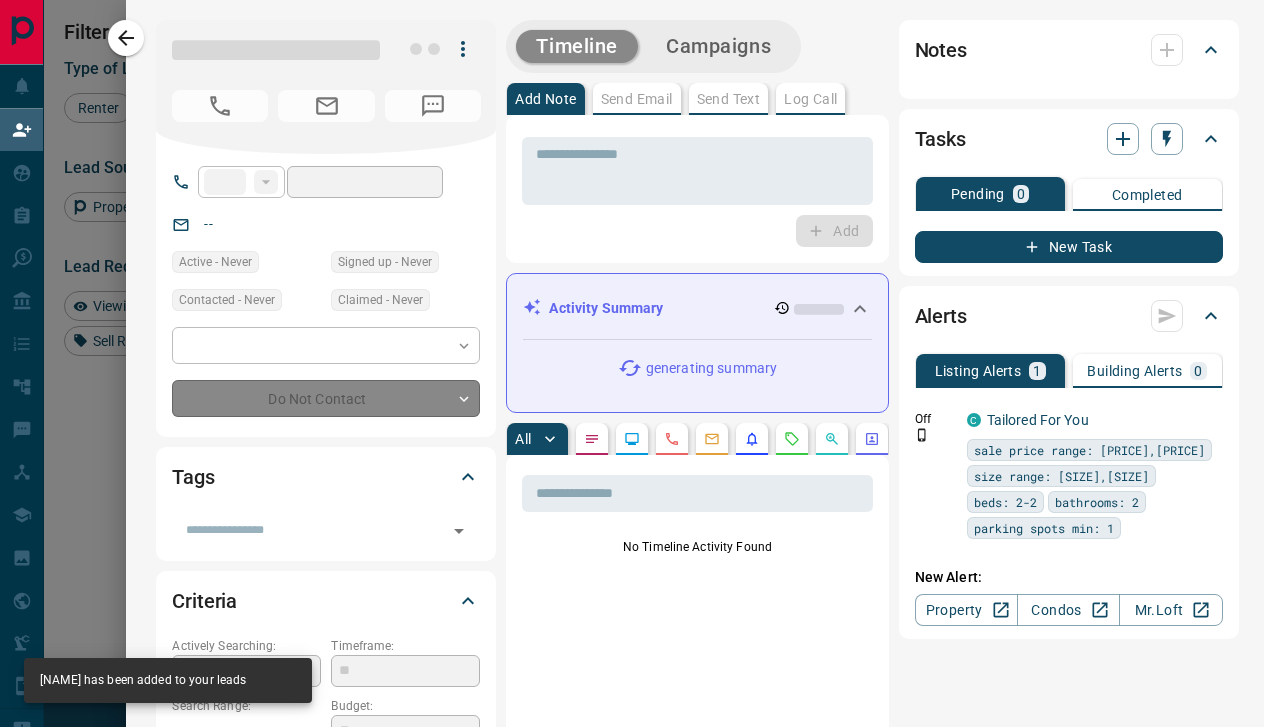 type on "**********" 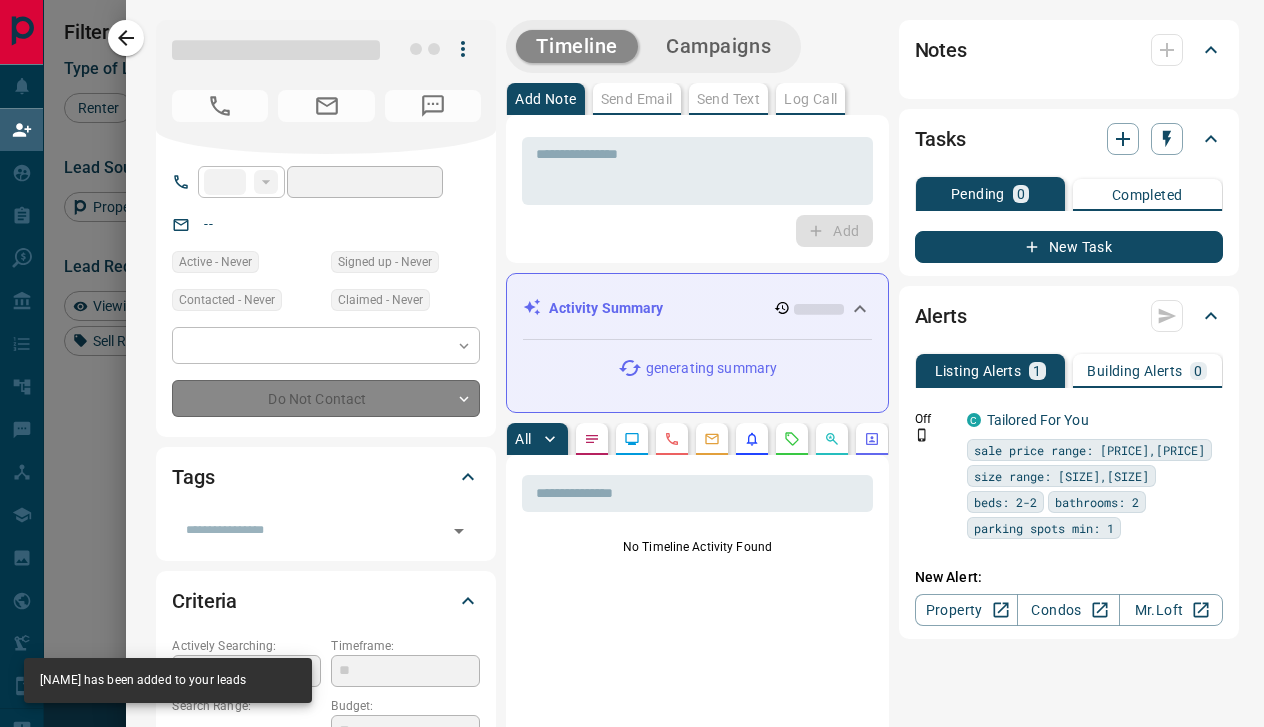 type on "**********" 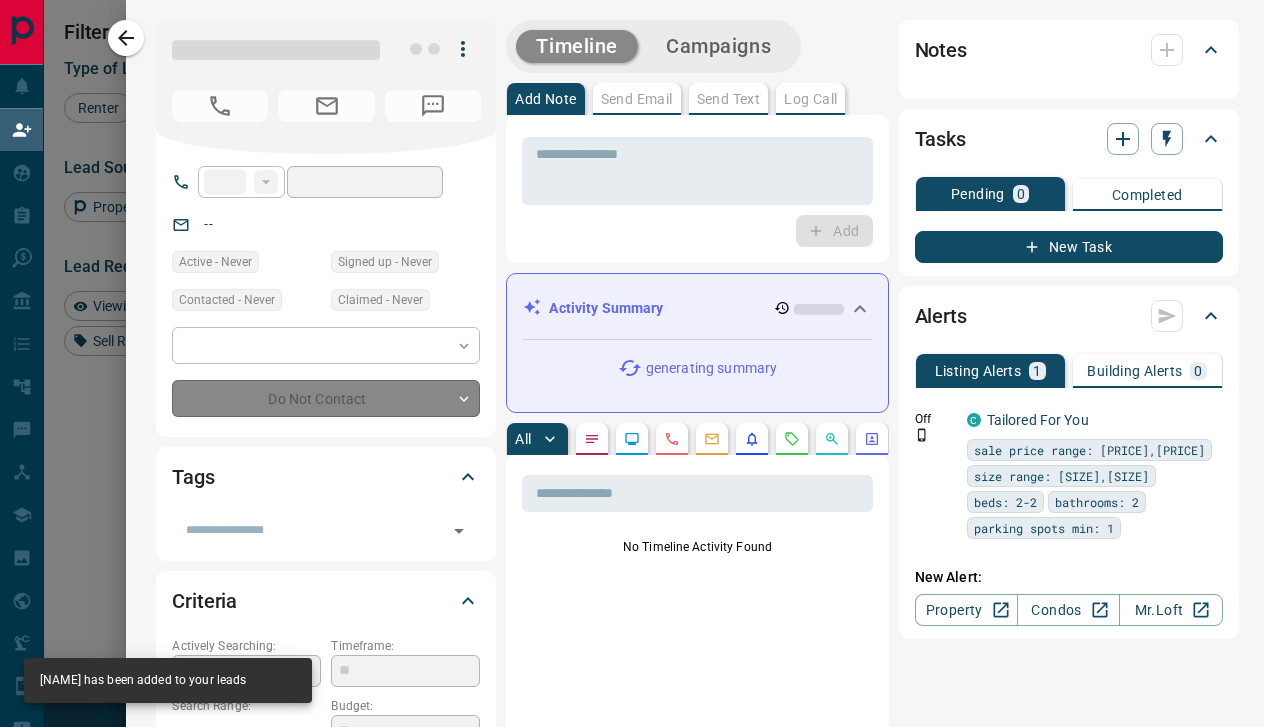type on "**" 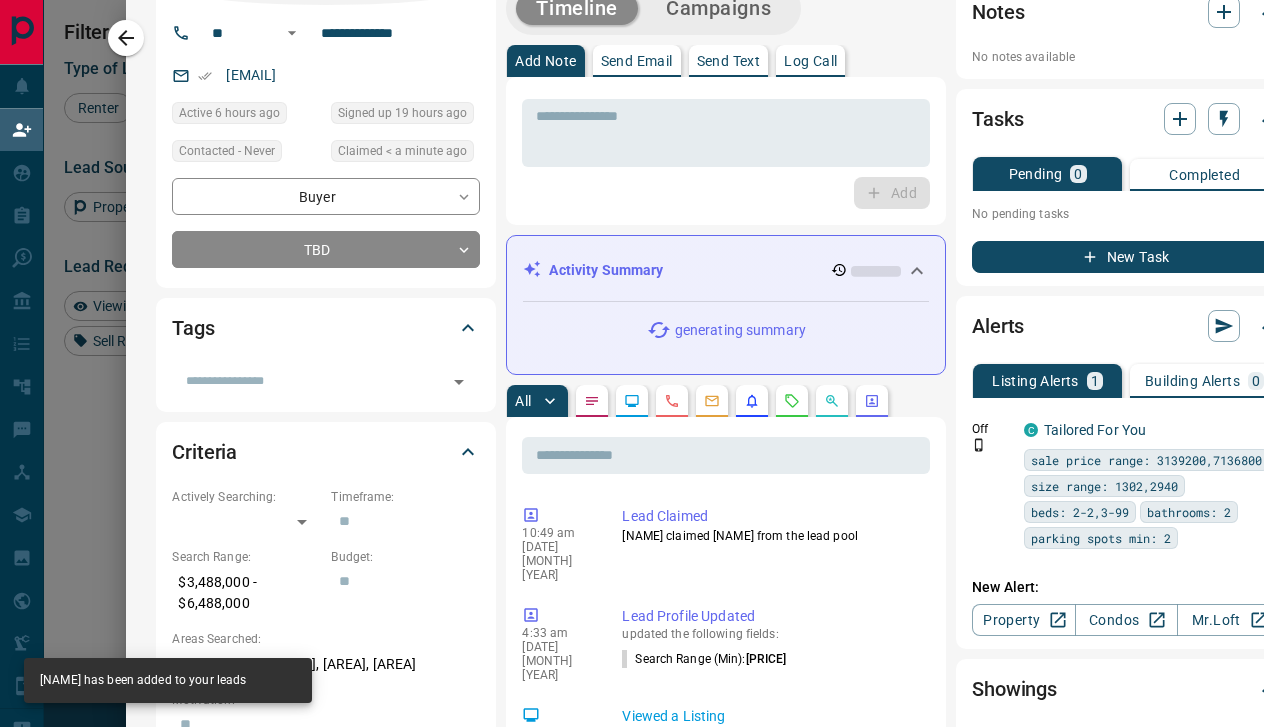 scroll, scrollTop: 150, scrollLeft: 0, axis: vertical 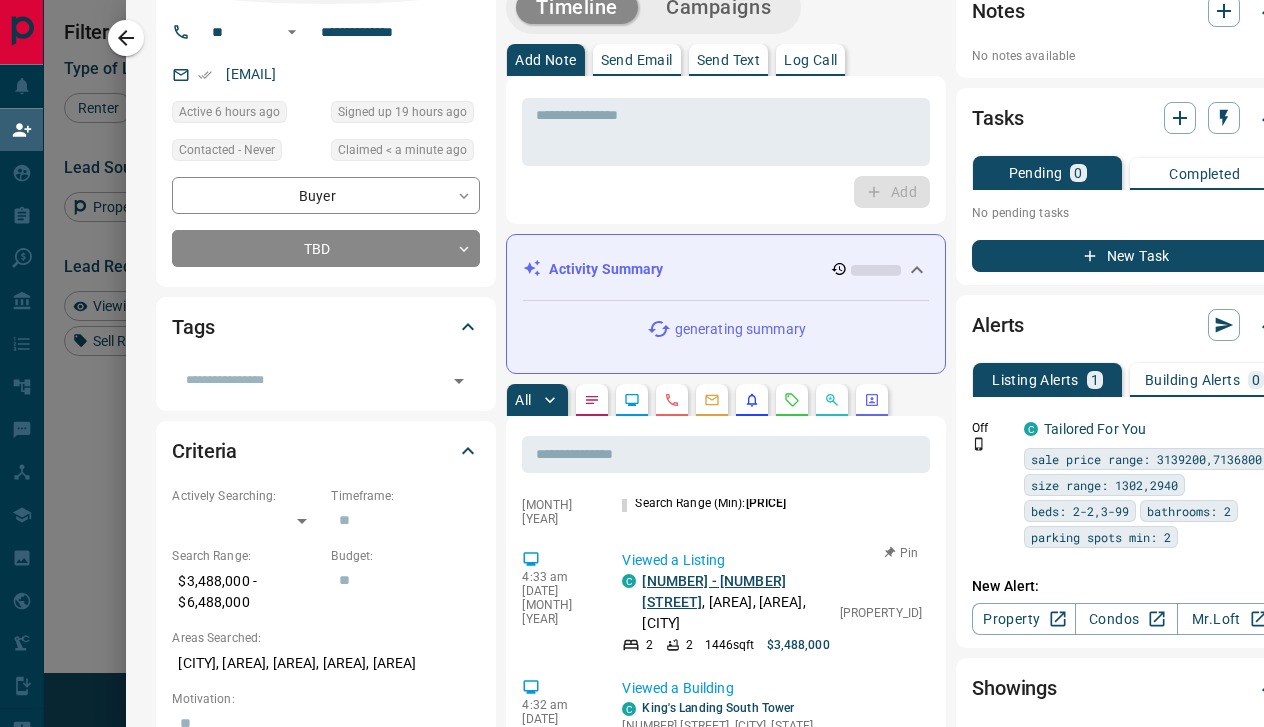 click on "[NUMBER] - [NUMBER] [STREET]" at bounding box center [714, 591] 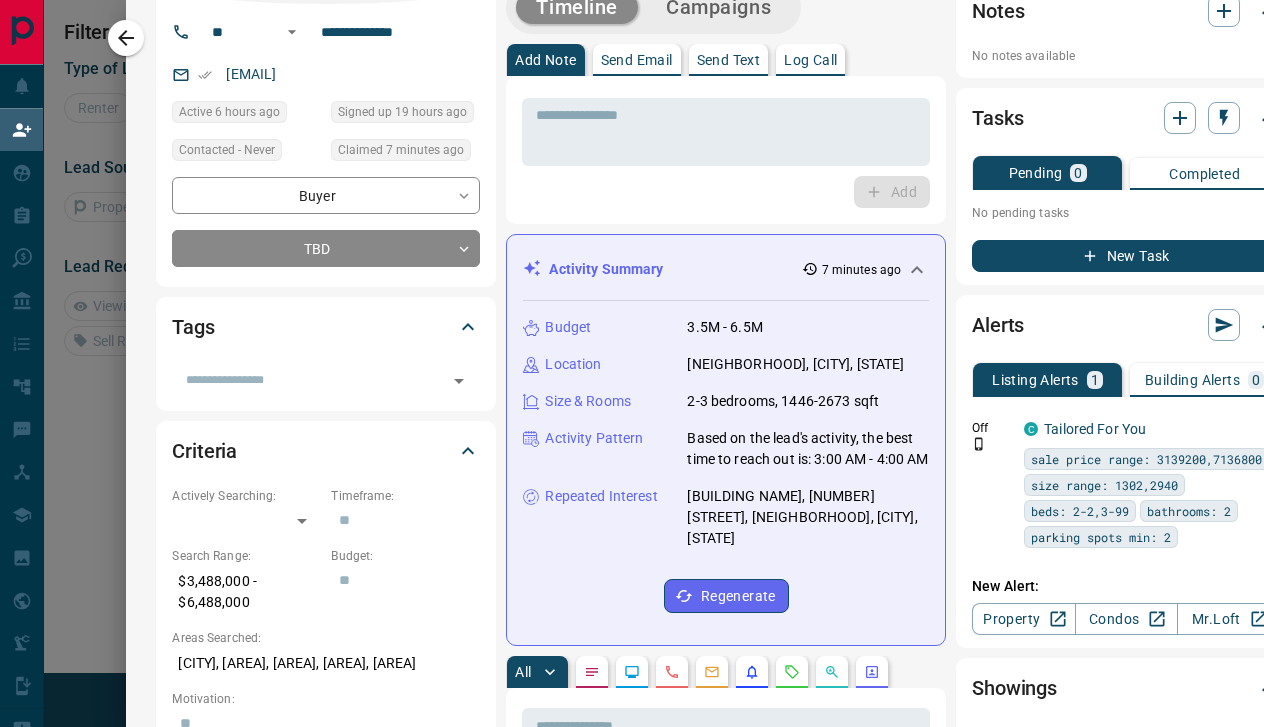 scroll, scrollTop: 136, scrollLeft: 836, axis: both 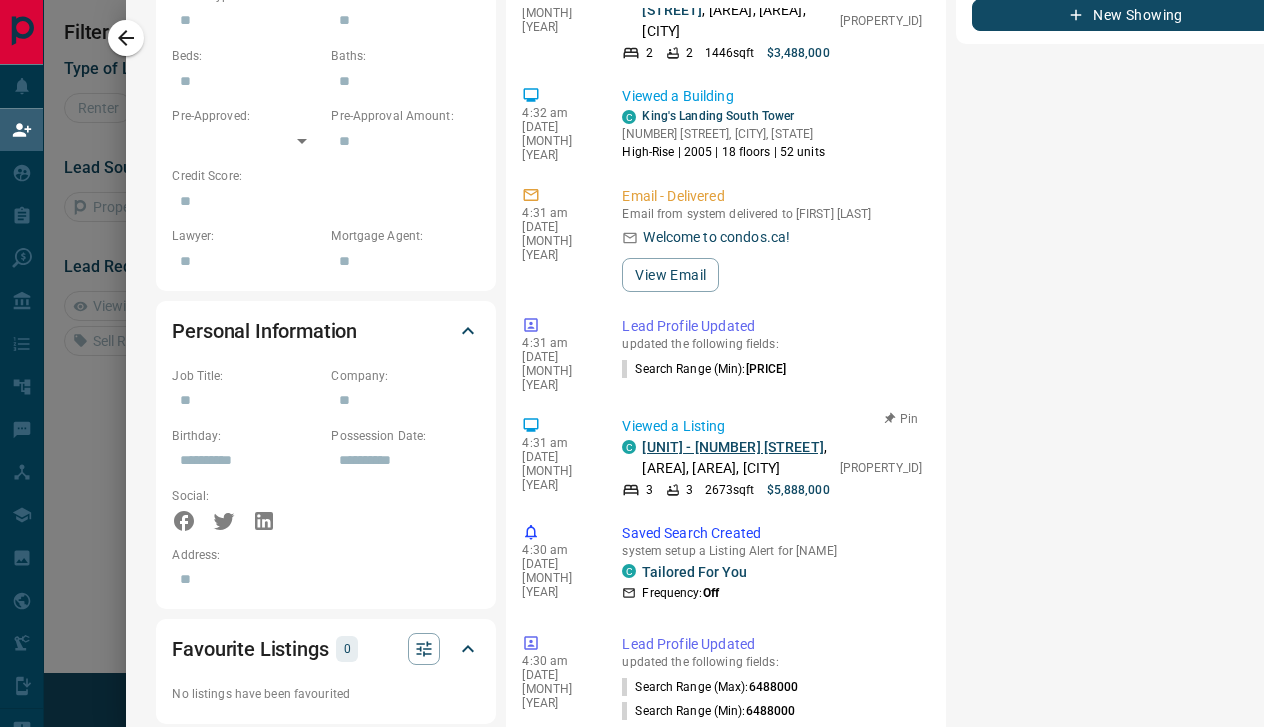 click on "[UNIT] - [NUMBER] [STREET]" at bounding box center [732, 447] 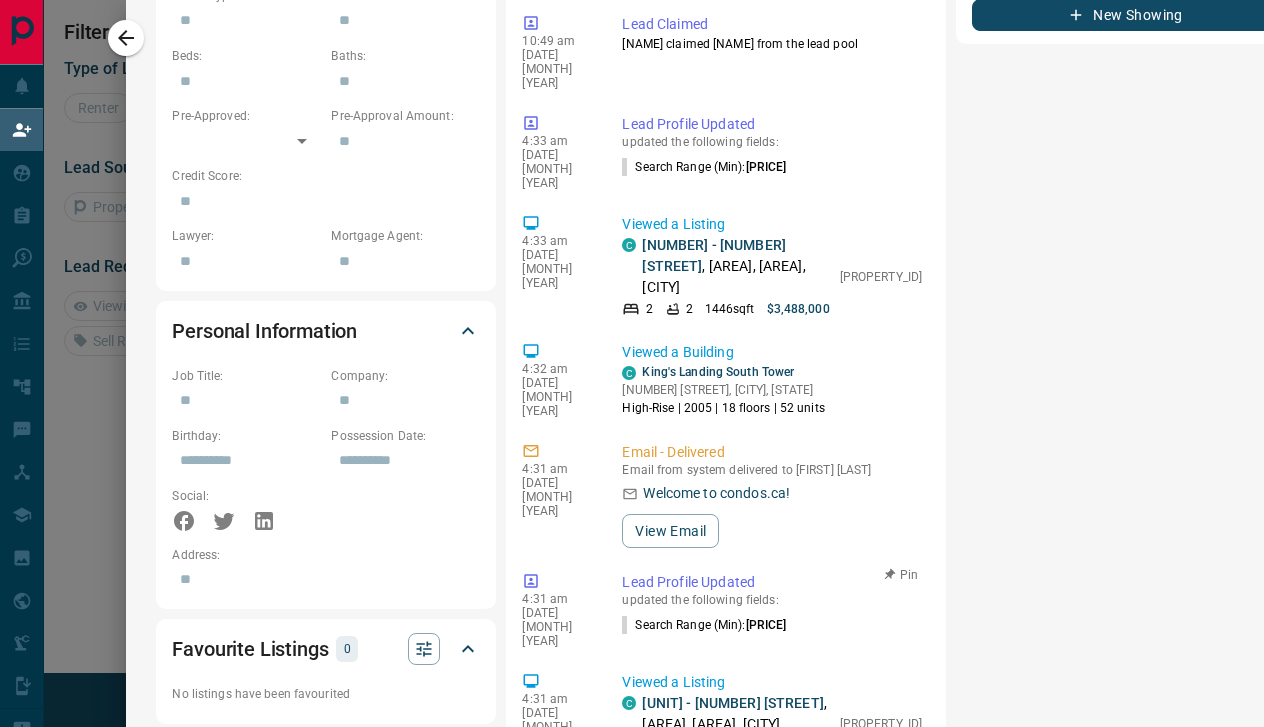 scroll, scrollTop: 0, scrollLeft: 0, axis: both 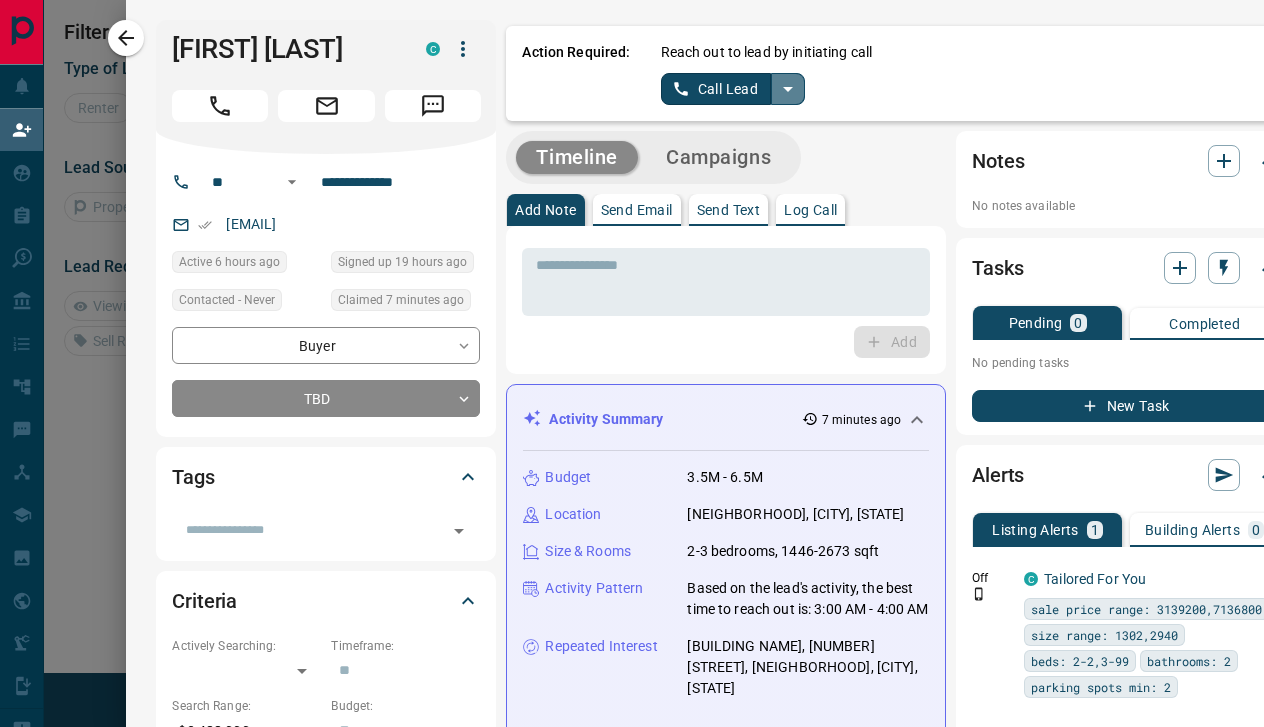 click 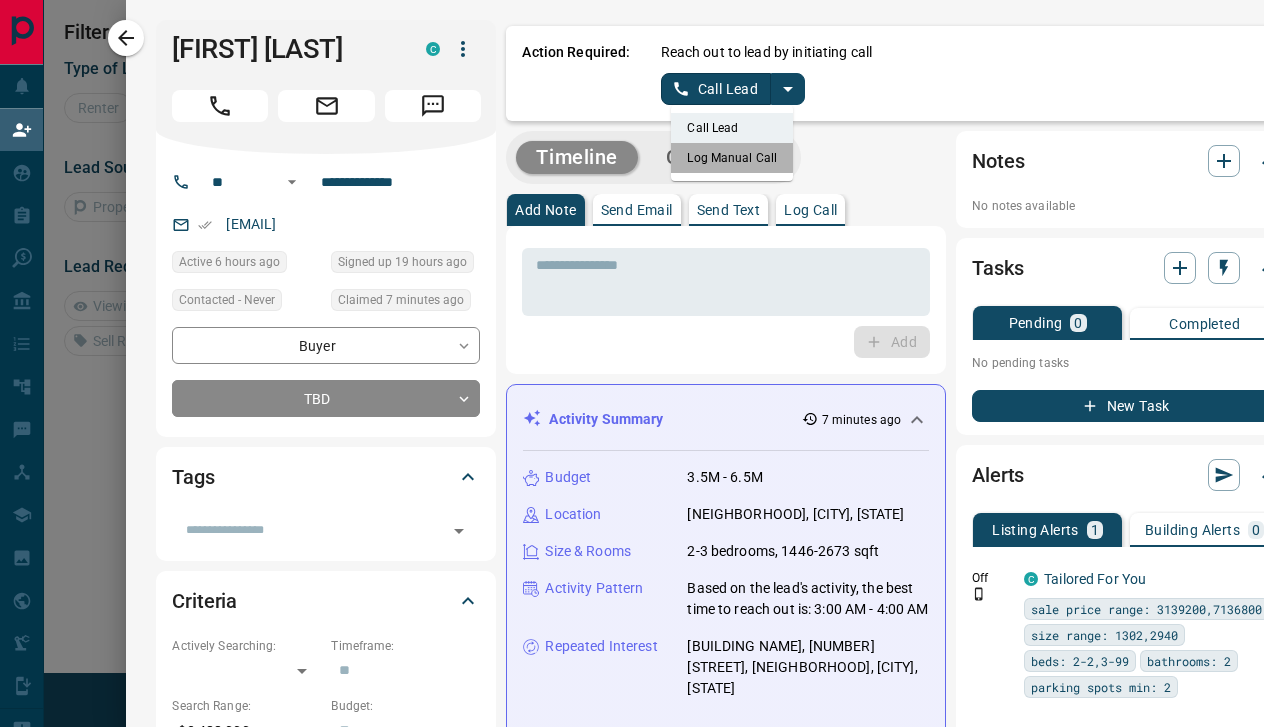 click on "Log Manual Call" at bounding box center [732, 158] 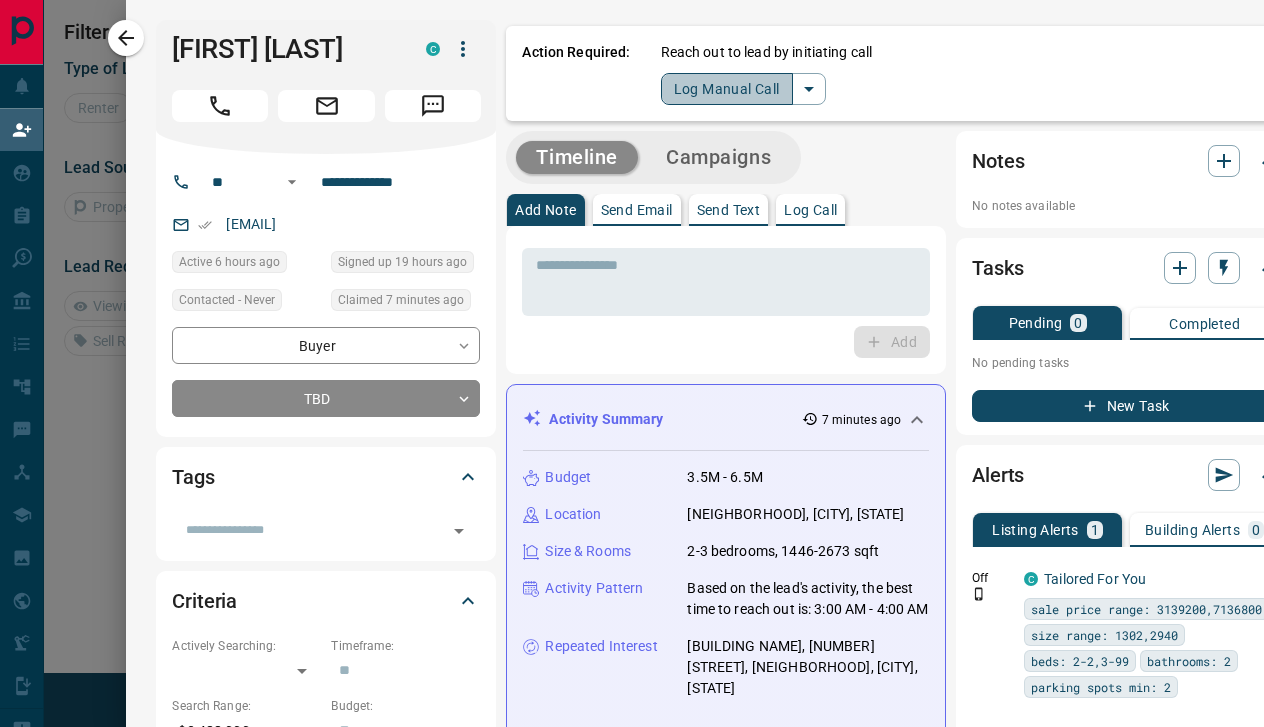 click on "Log Manual Call" at bounding box center [727, 89] 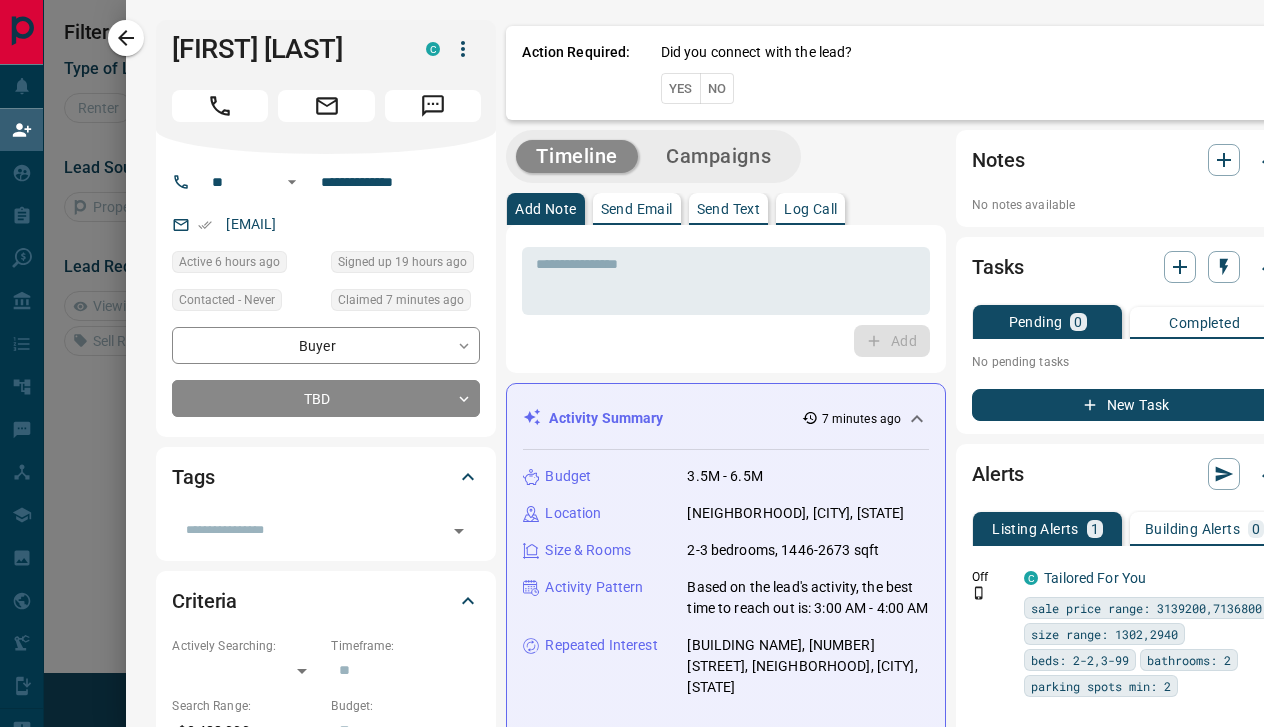 click on "No" at bounding box center [717, 88] 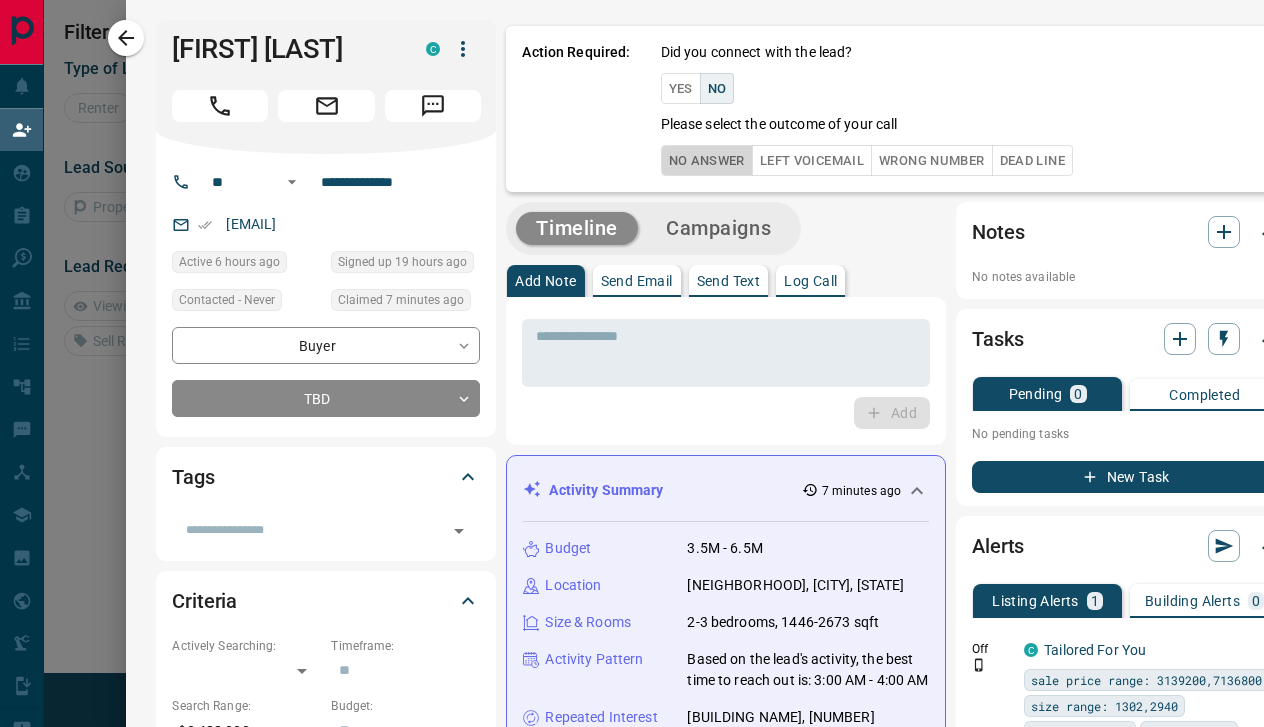 click on "No Answer" at bounding box center [707, 160] 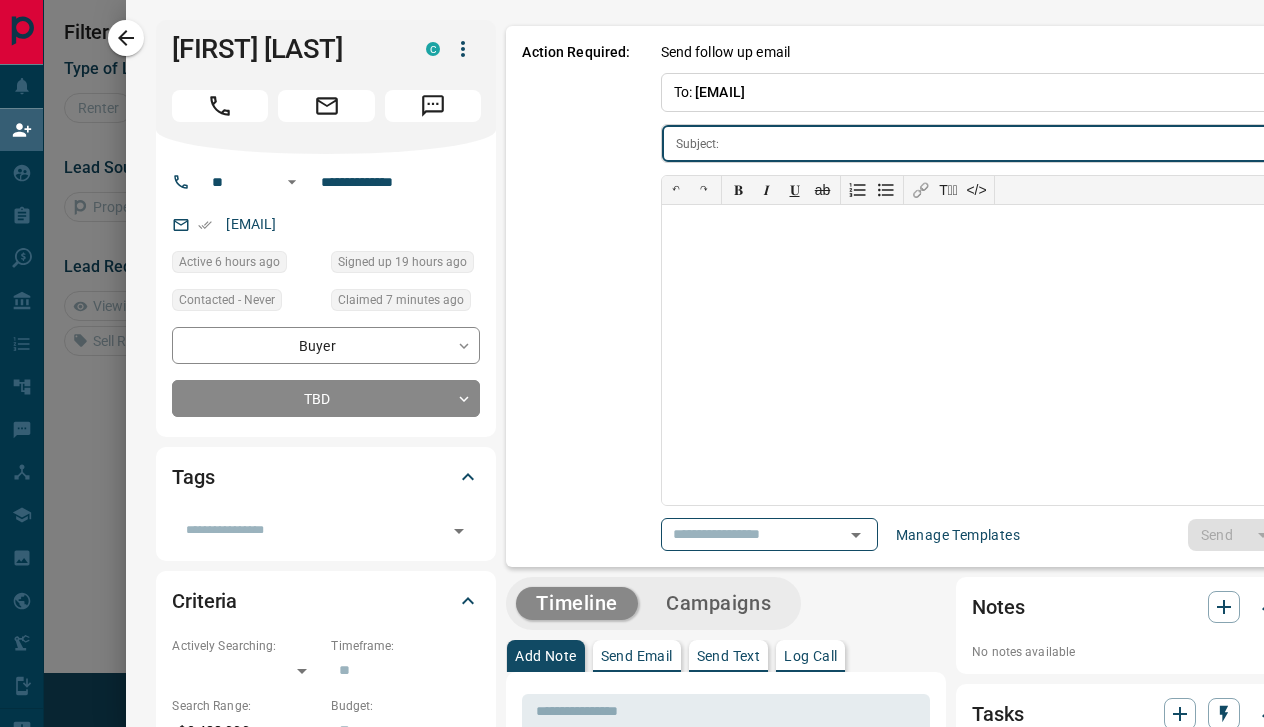 type on "**********" 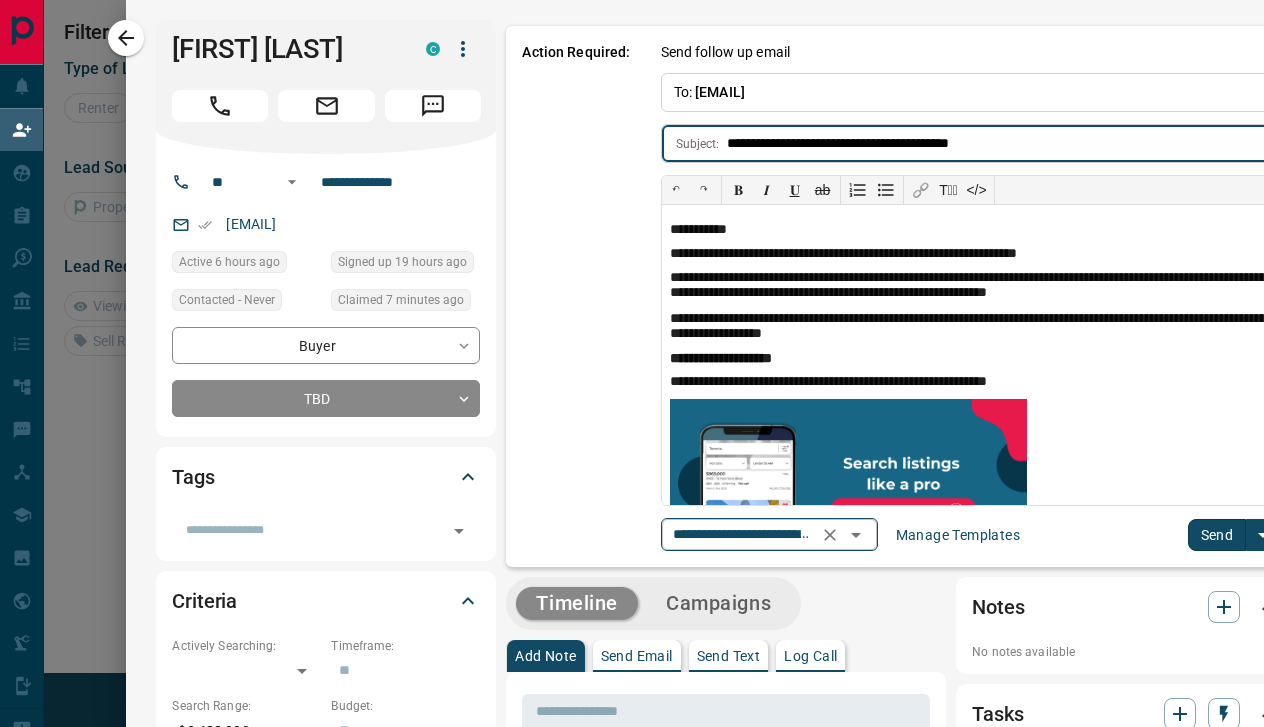 click 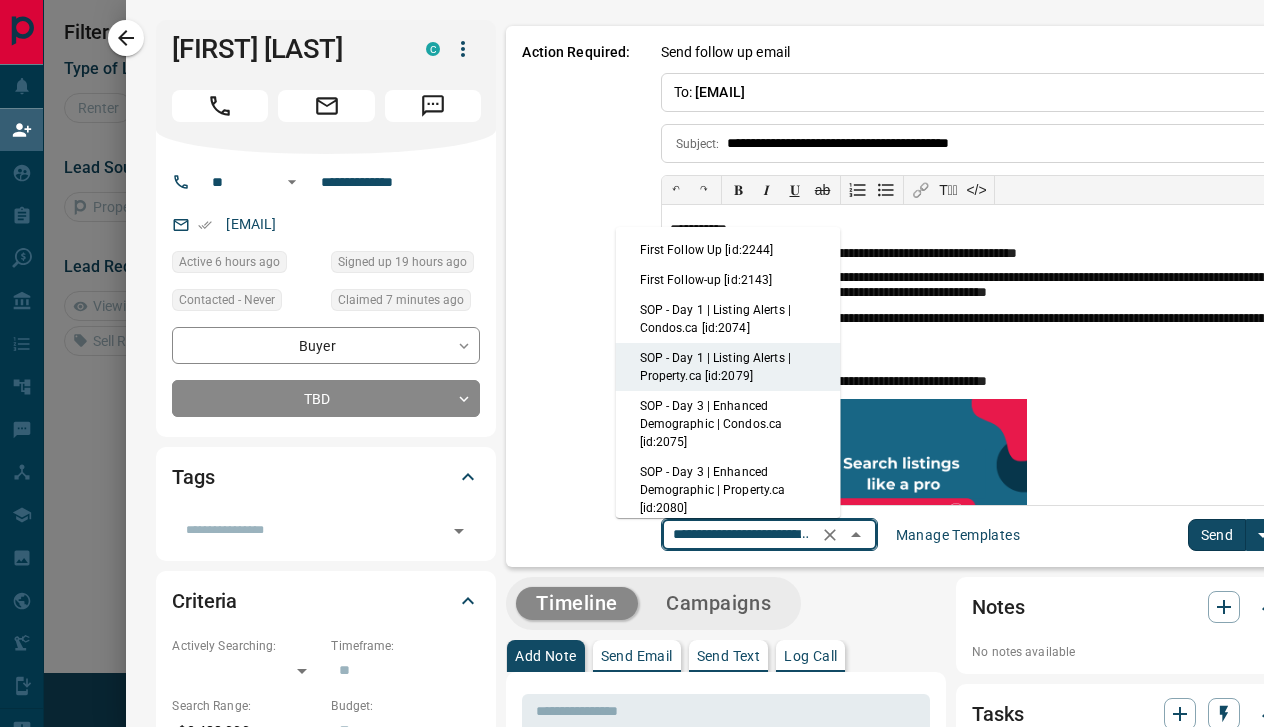 click on "First Follow Up [id:2244]" at bounding box center [728, 250] 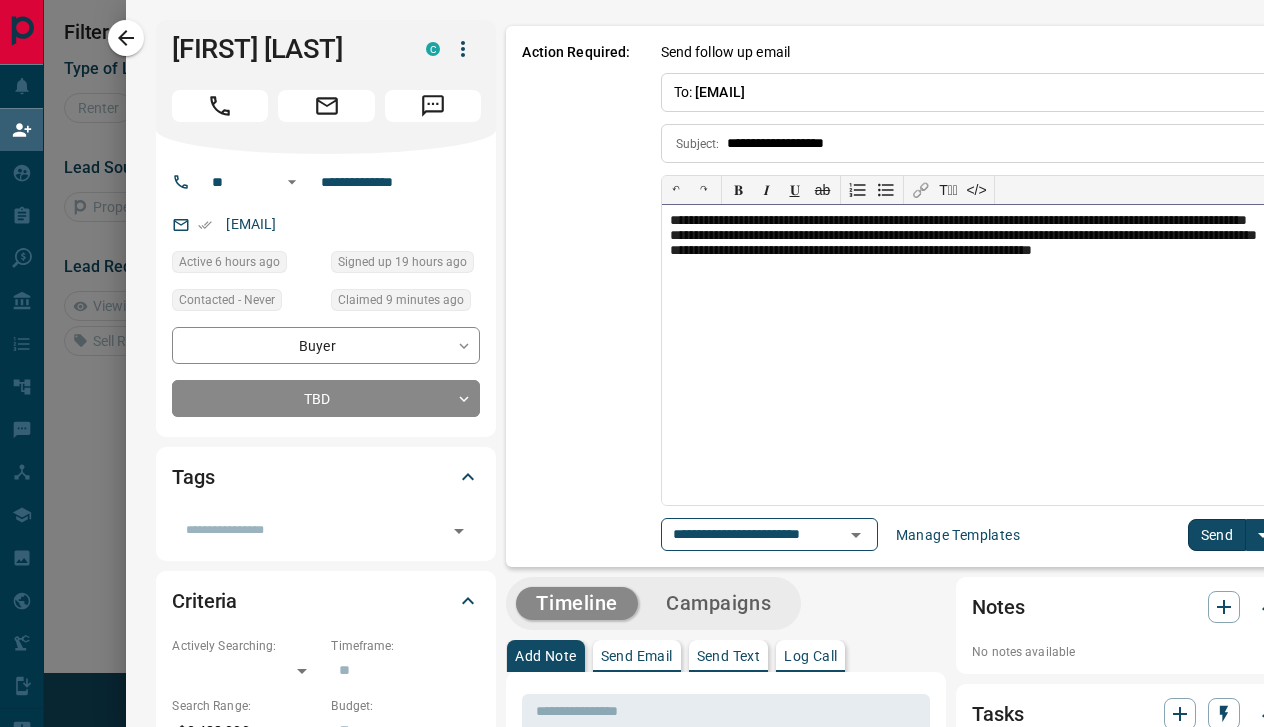 click on "**********" at bounding box center (968, 355) 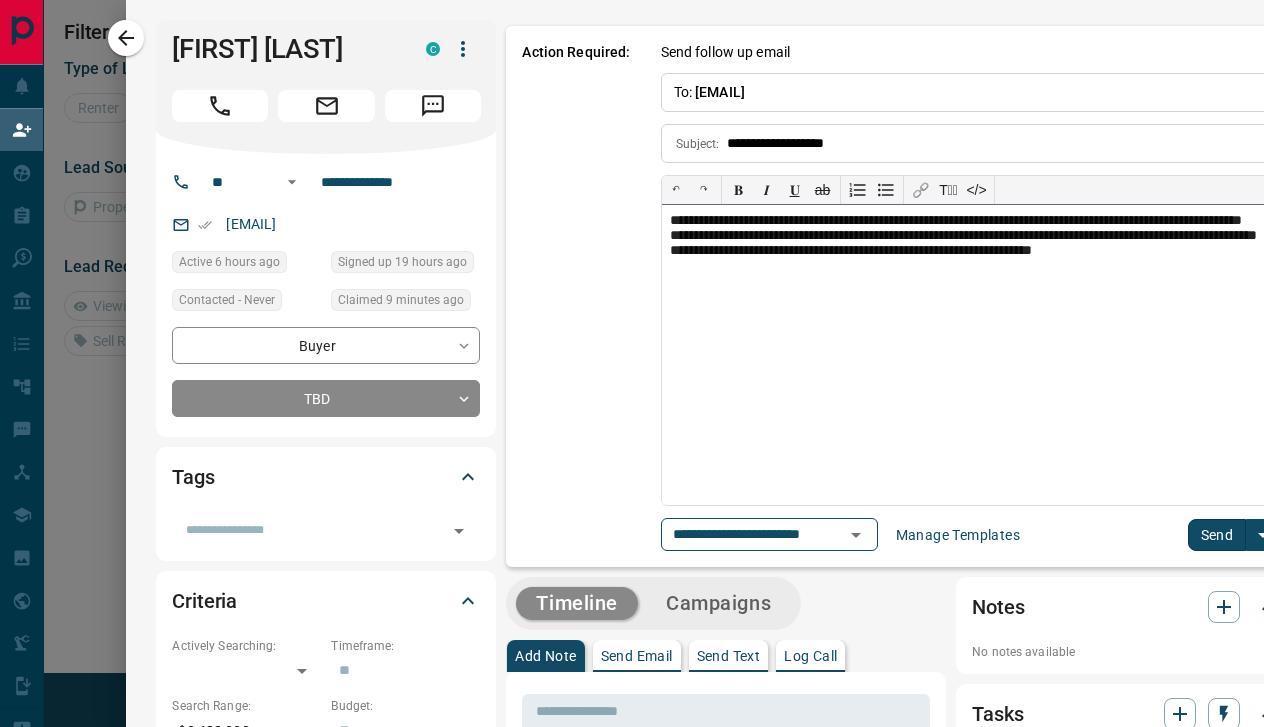 click on "**********" at bounding box center (968, 355) 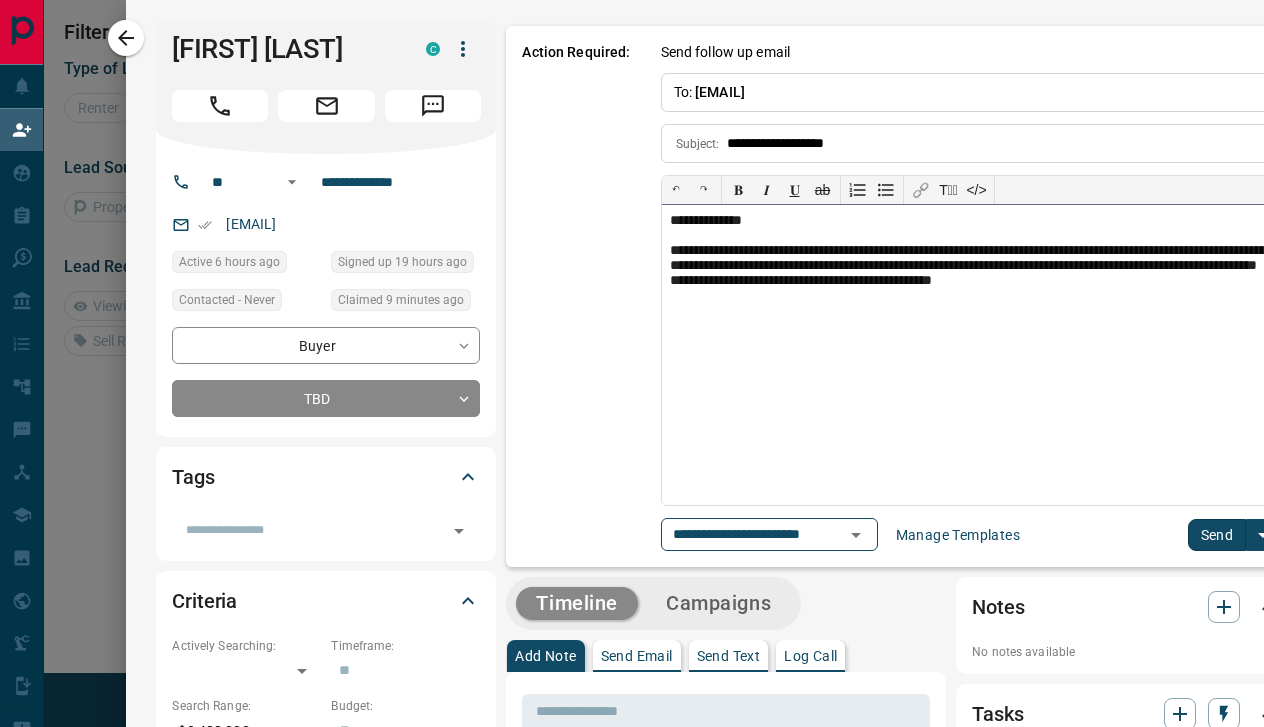 click on "**********" at bounding box center [968, 275] 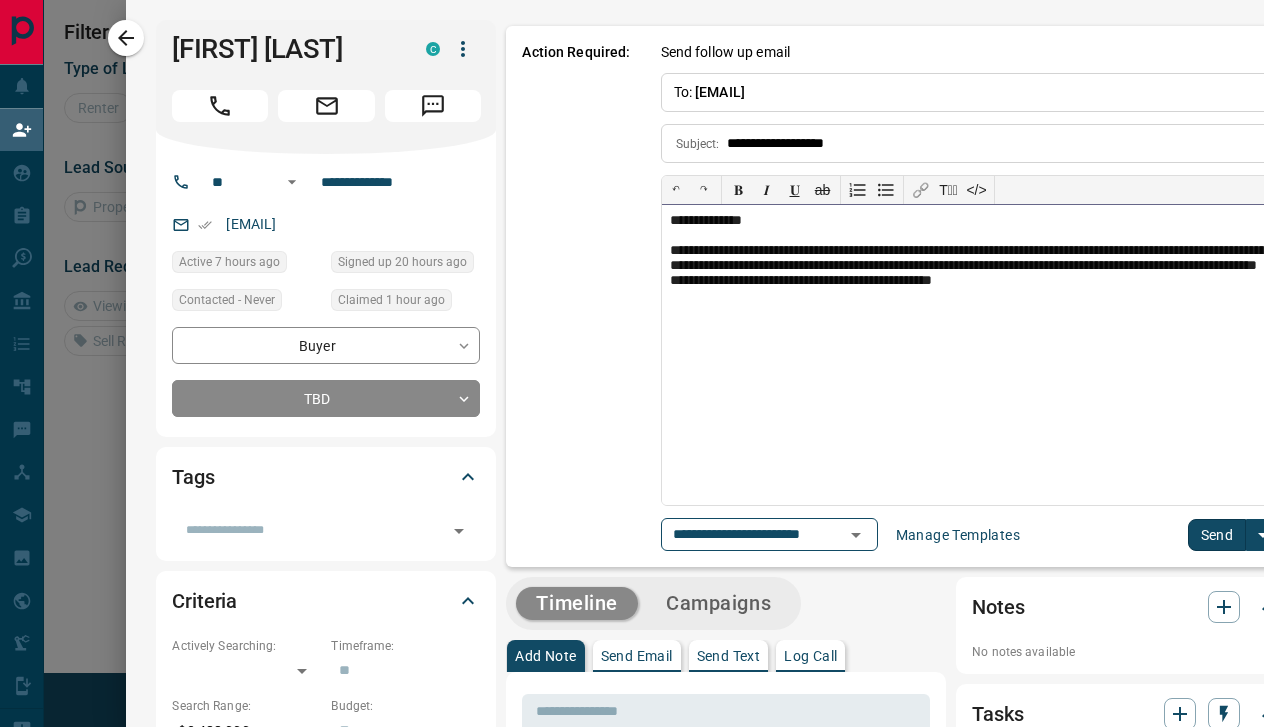 click on "**********" at bounding box center [968, 275] 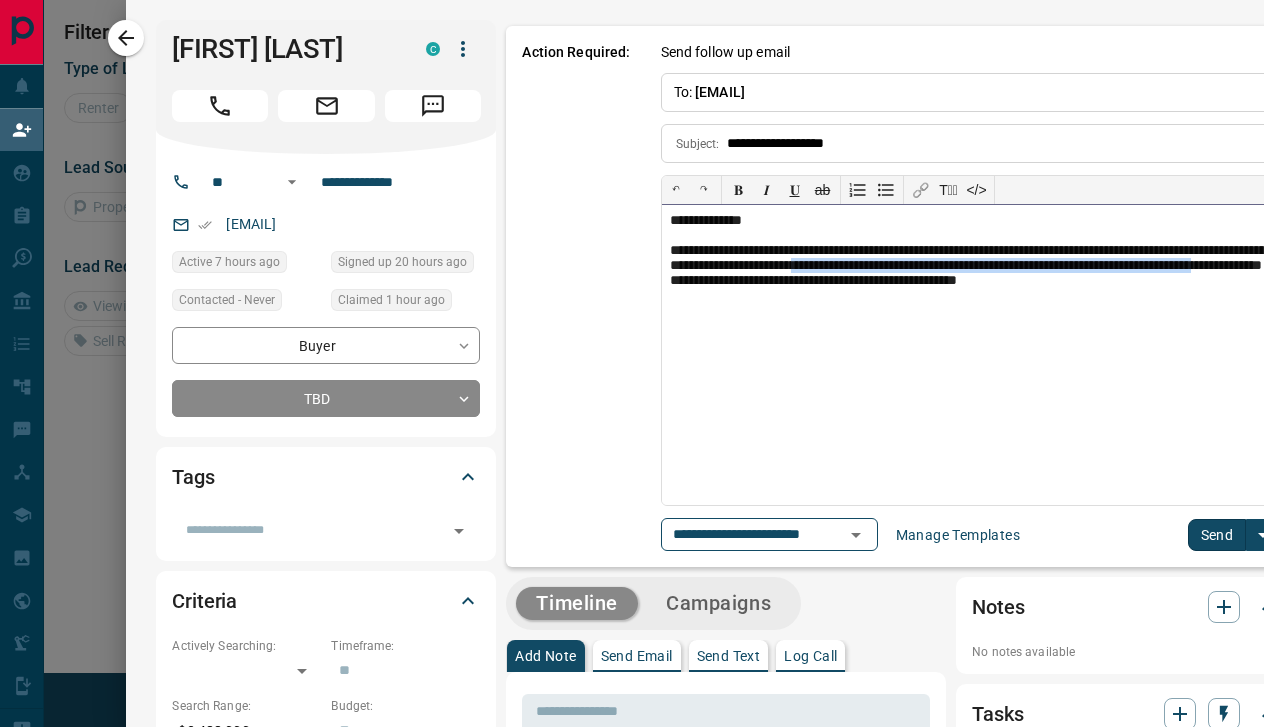 drag, startPoint x: 942, startPoint y: 263, endPoint x: 870, endPoint y: 284, distance: 75 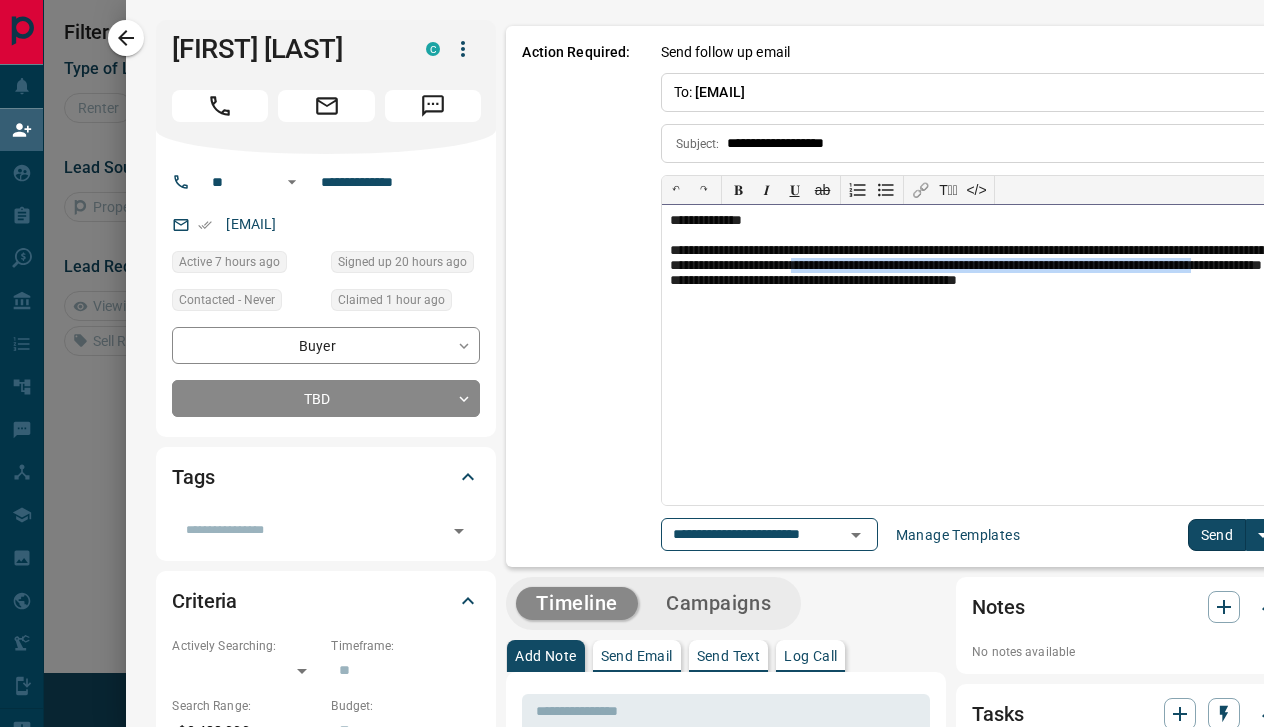click on "**********" at bounding box center [968, 275] 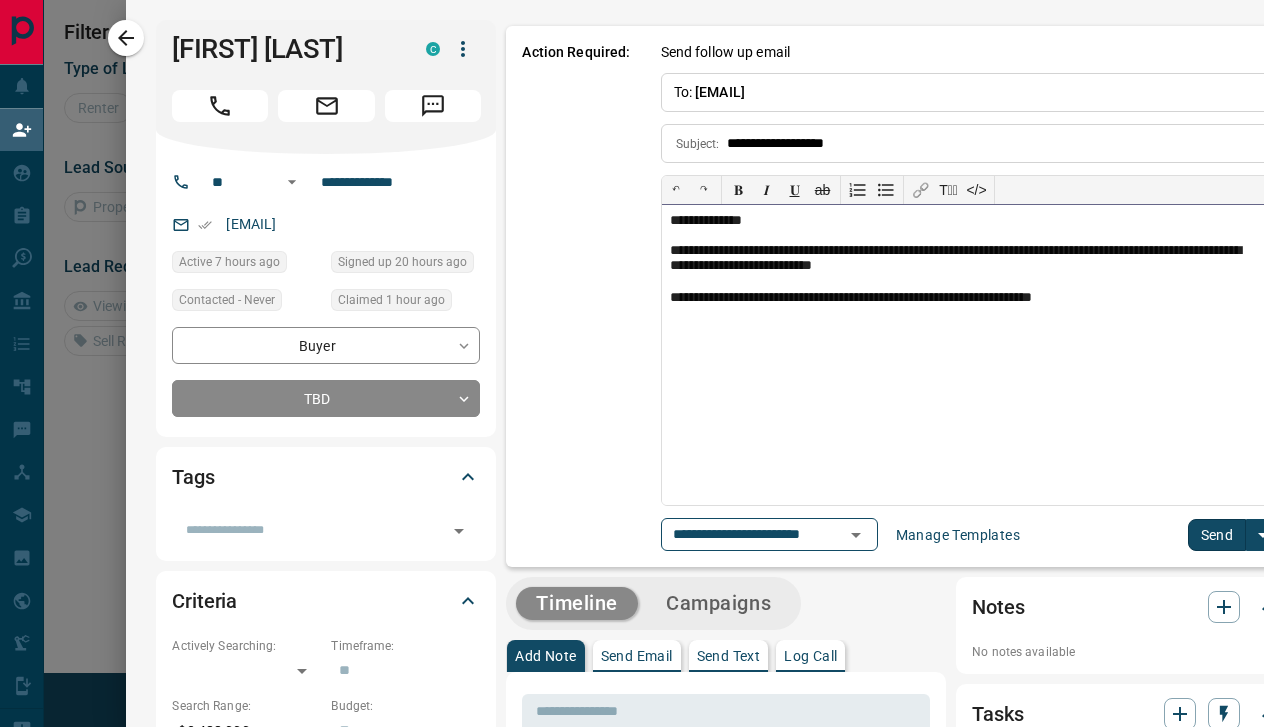 click on "**********" at bounding box center (964, 259) 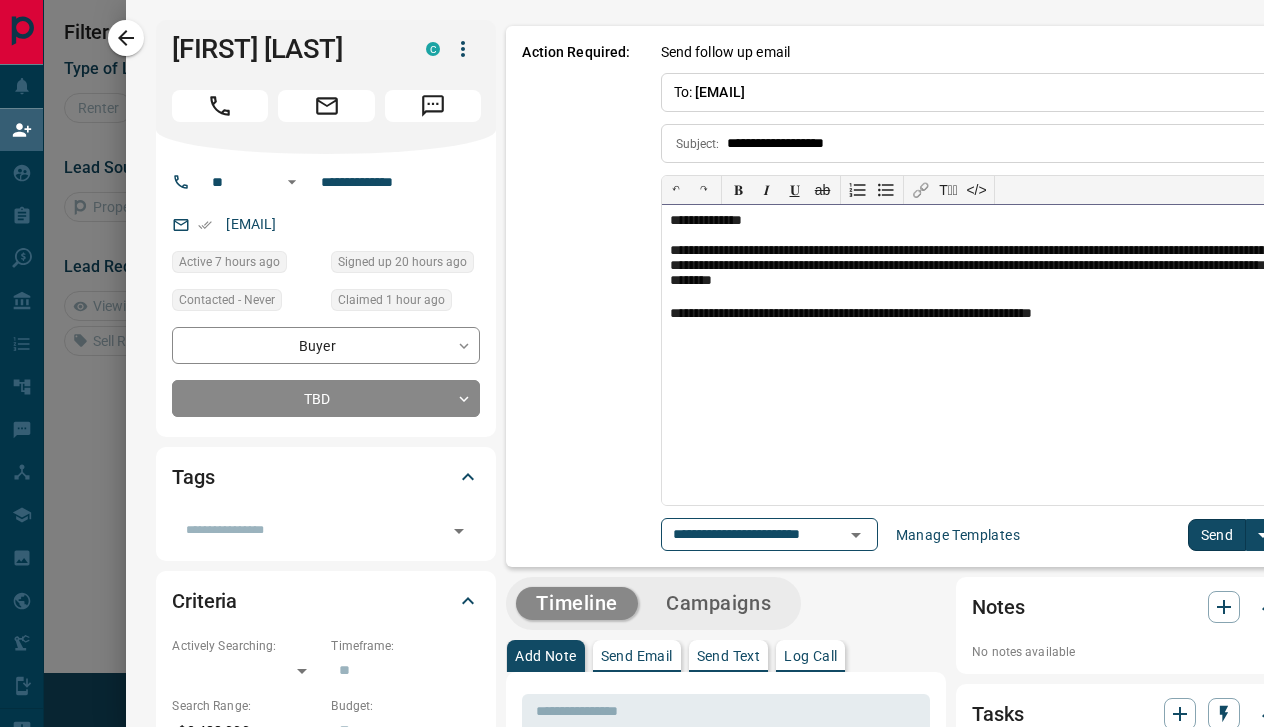 click on "**********" at bounding box center [968, 314] 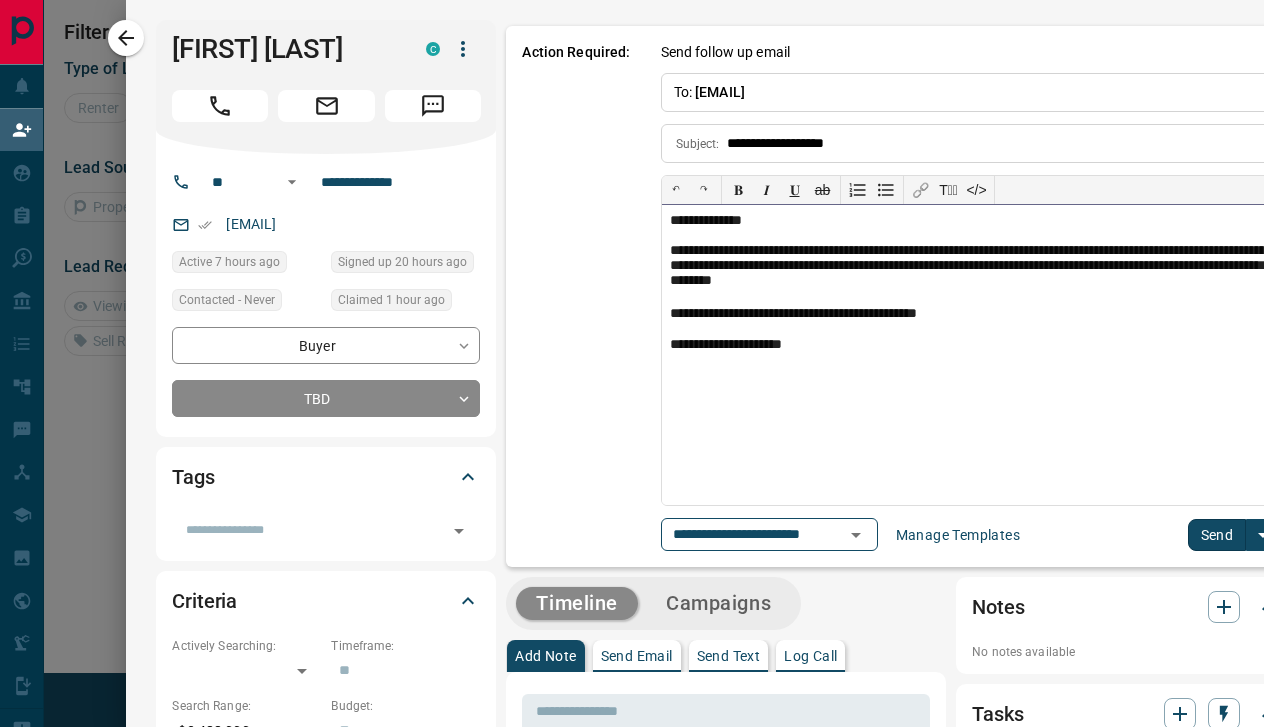click on "**********" at bounding box center [968, 345] 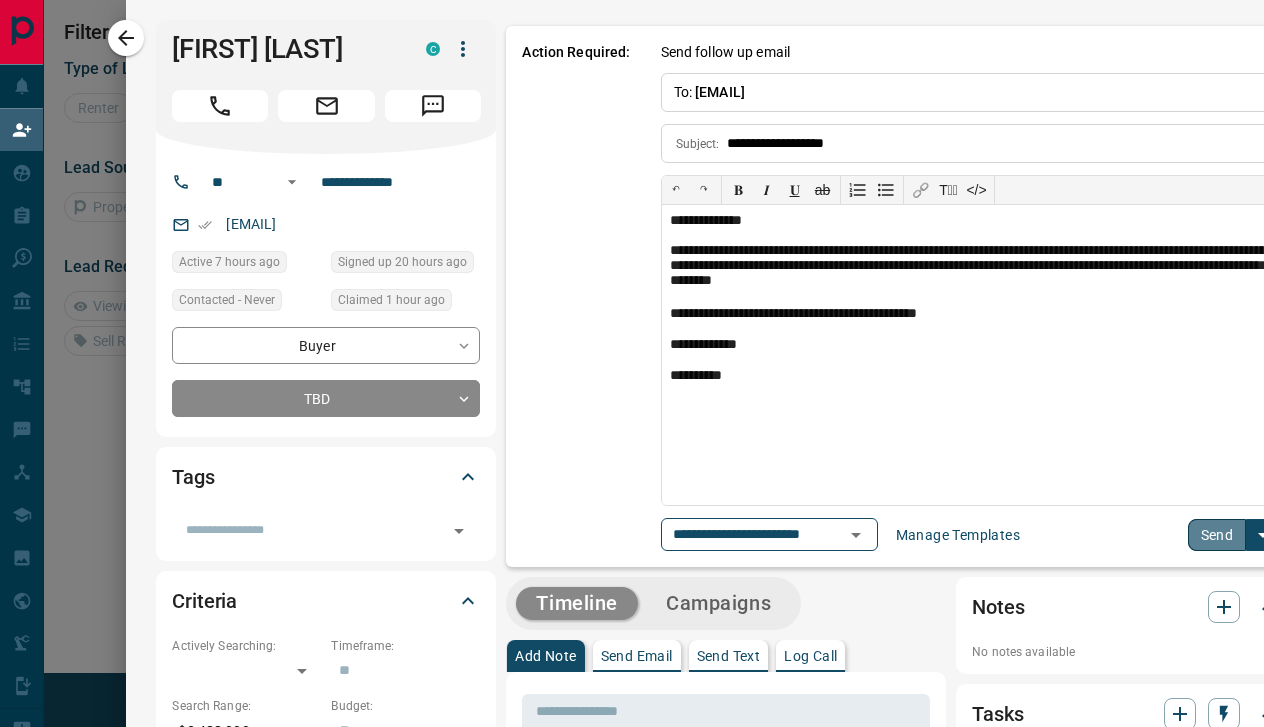 click on "Send" at bounding box center [1217, 535] 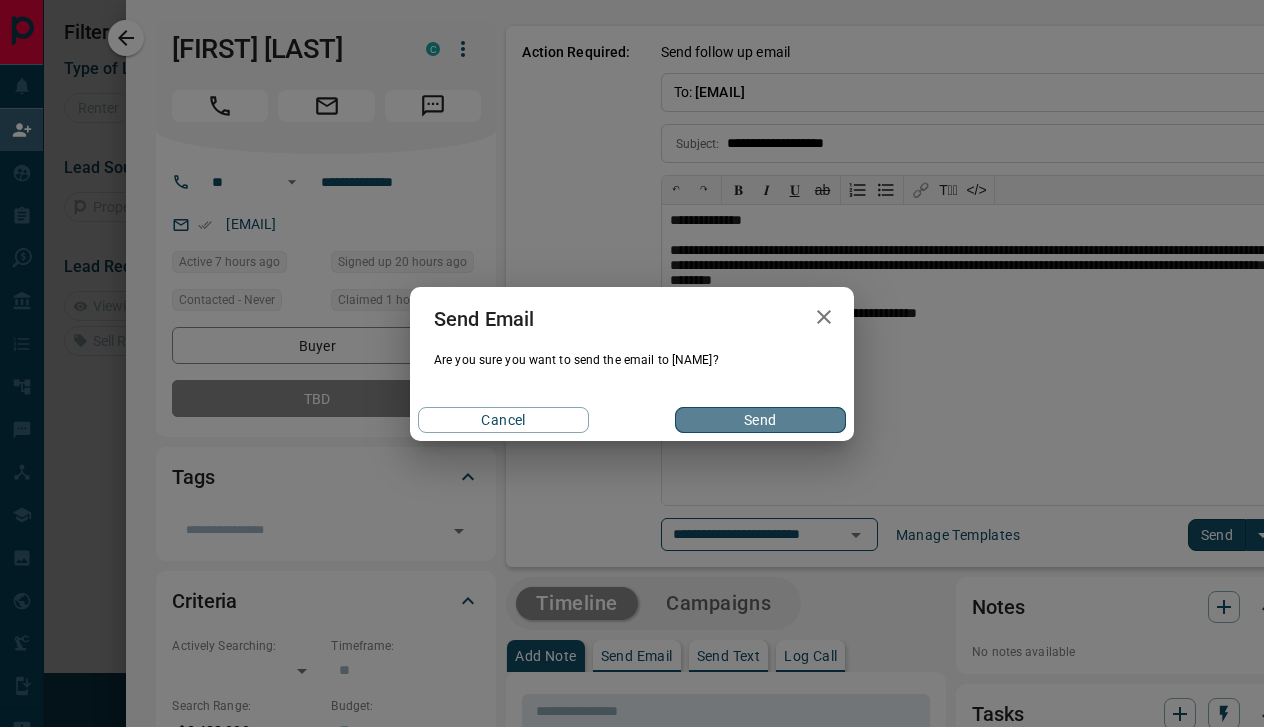 click on "Send" at bounding box center [760, 420] 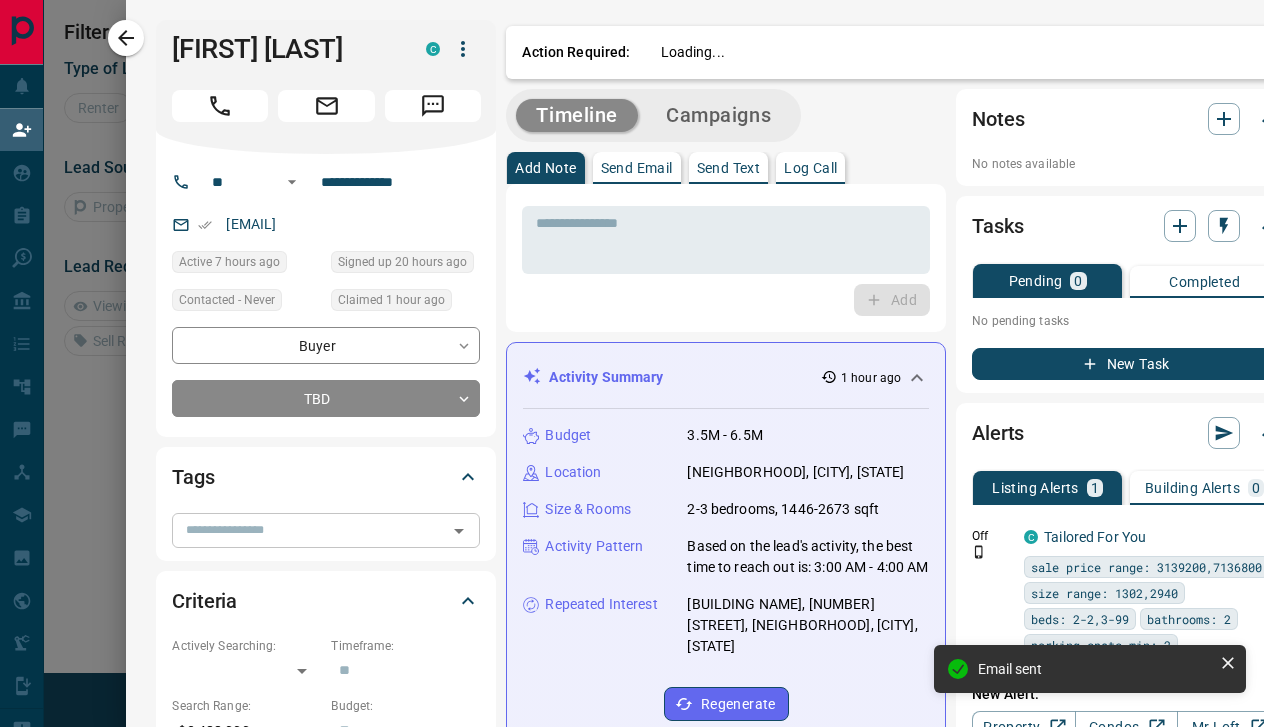 click 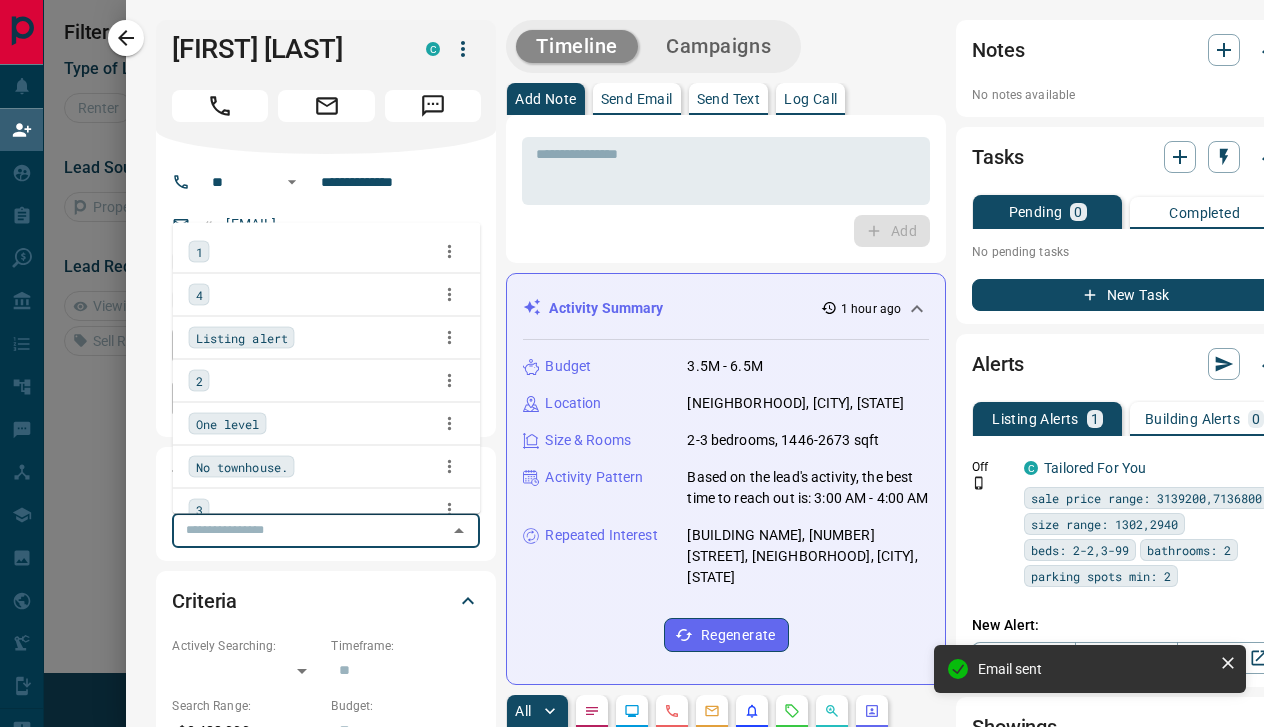 click on "1" at bounding box center (199, 252) 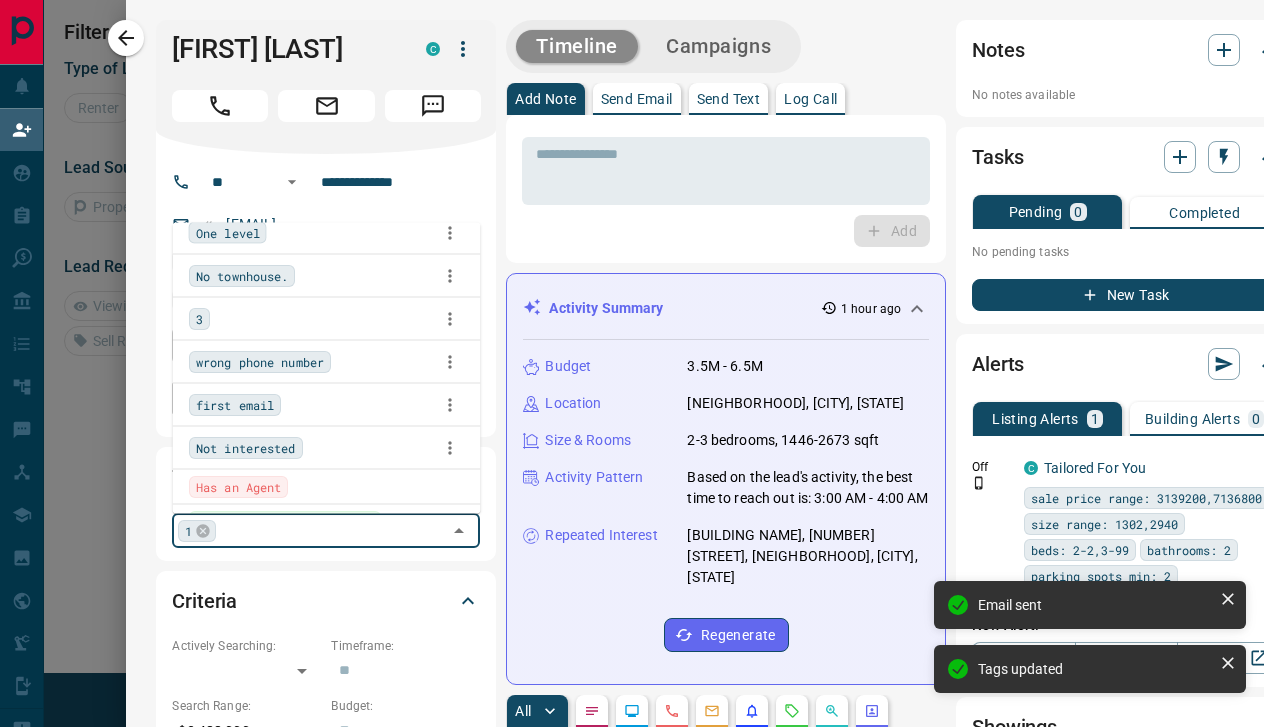 scroll, scrollTop: 215, scrollLeft: 0, axis: vertical 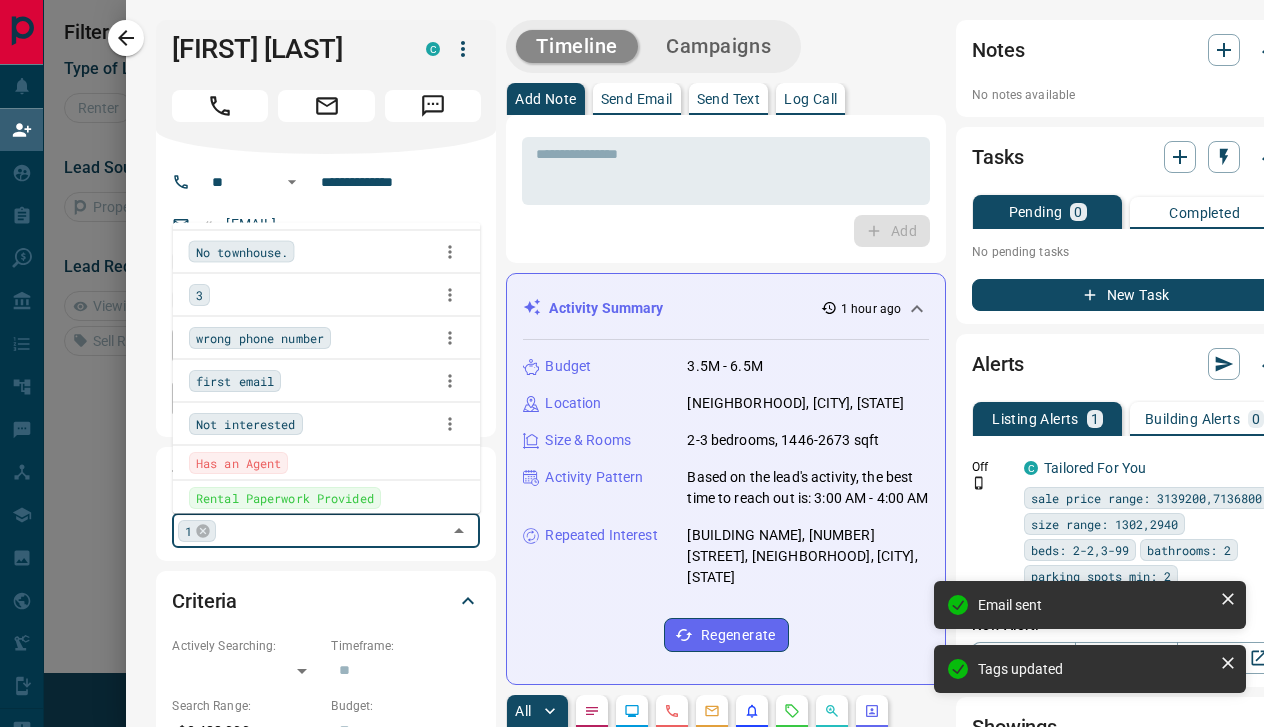 click on "first email" at bounding box center (235, 381) 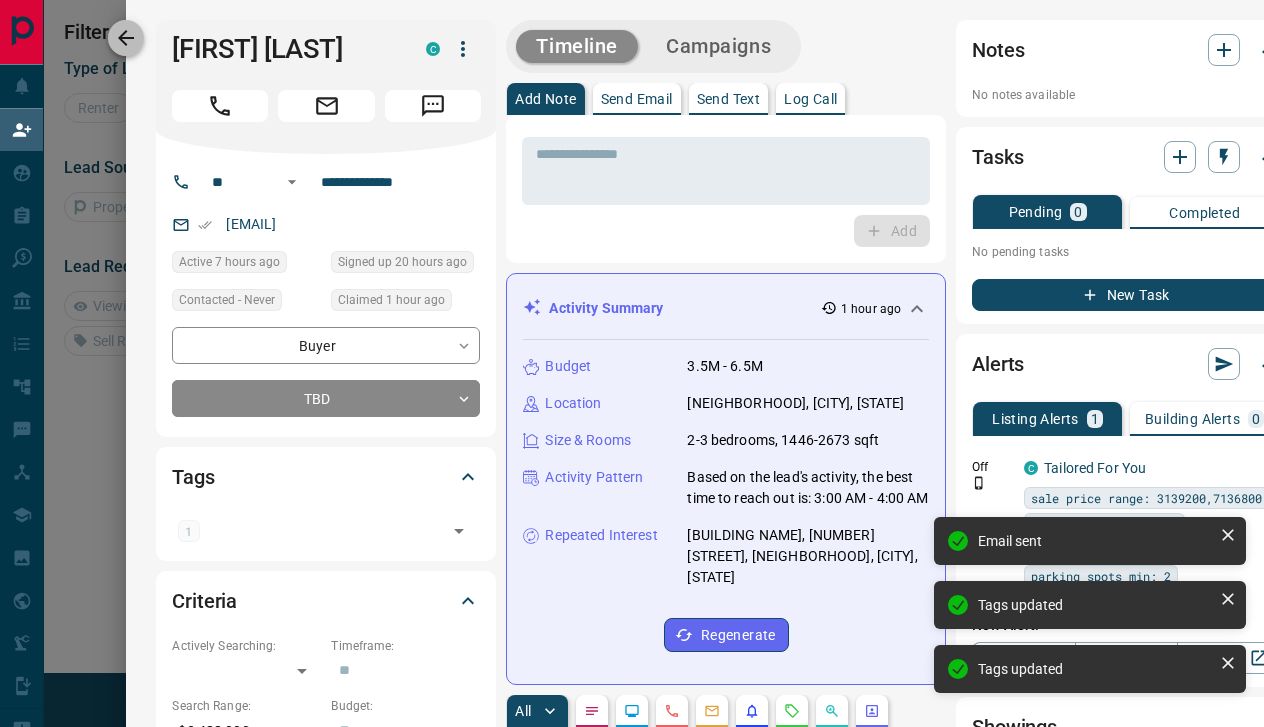 click 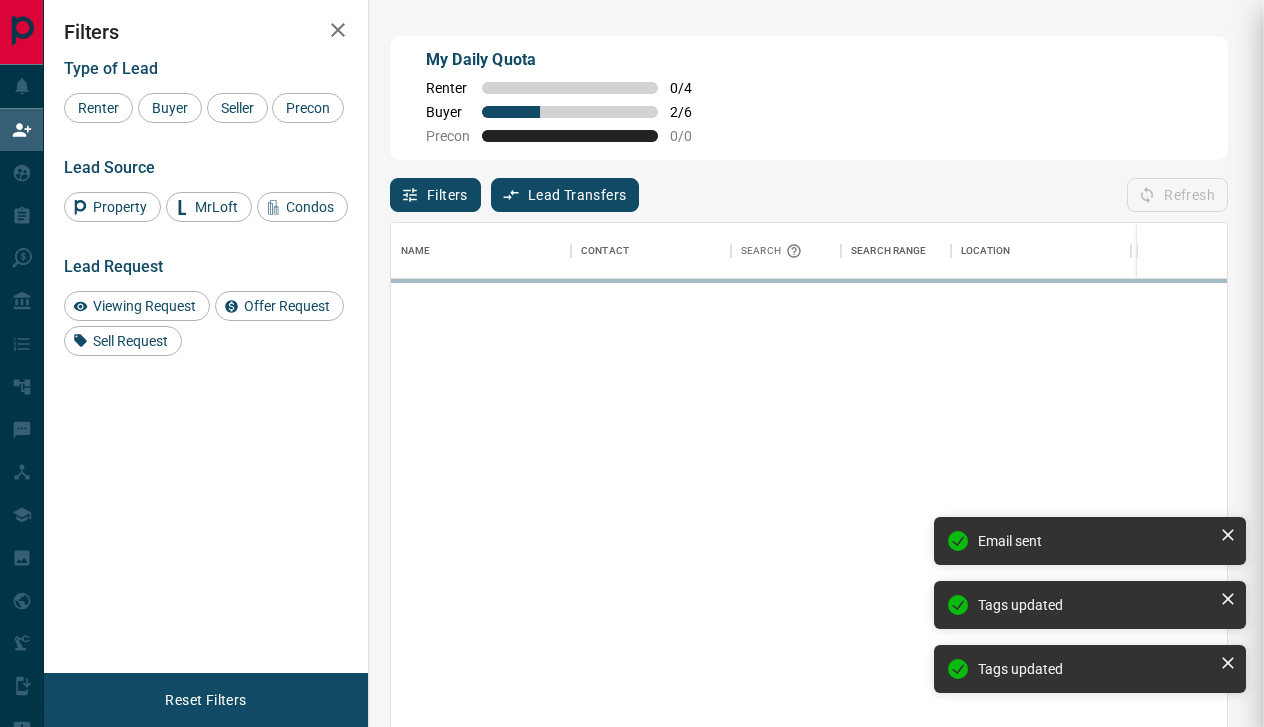 scroll, scrollTop: 549, scrollLeft: 836, axis: both 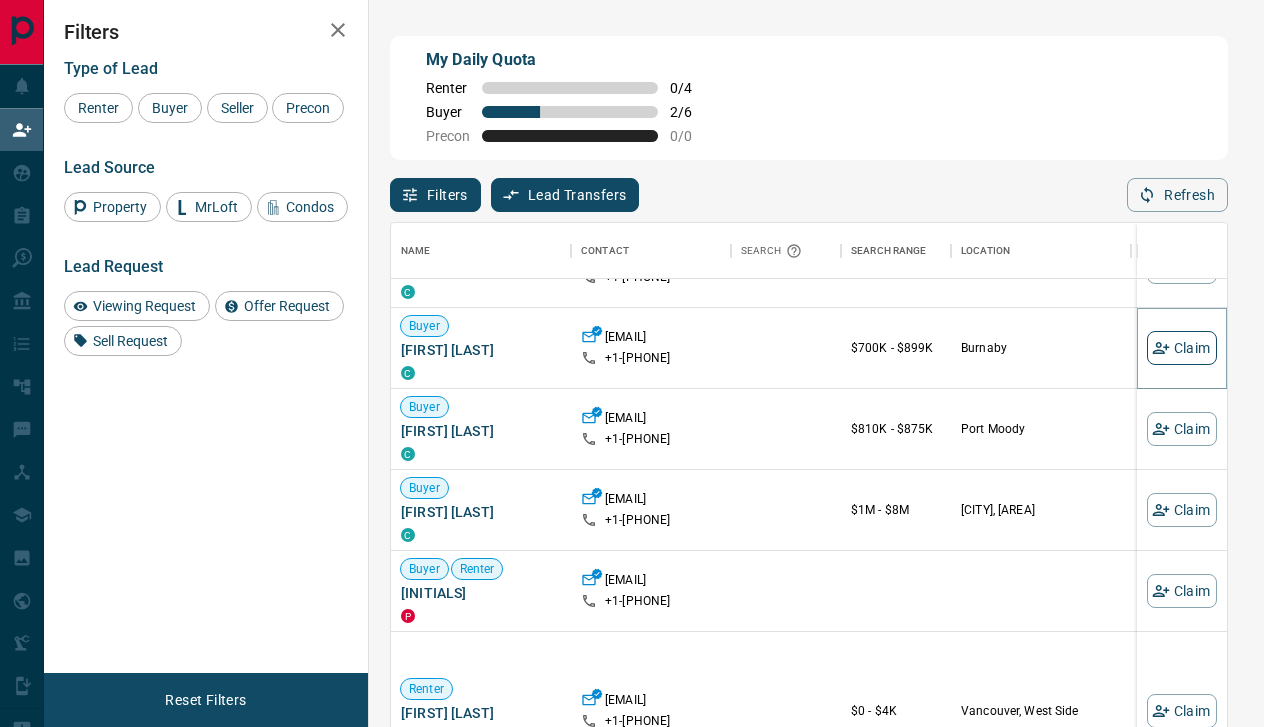 click on "Claim" at bounding box center (1182, 348) 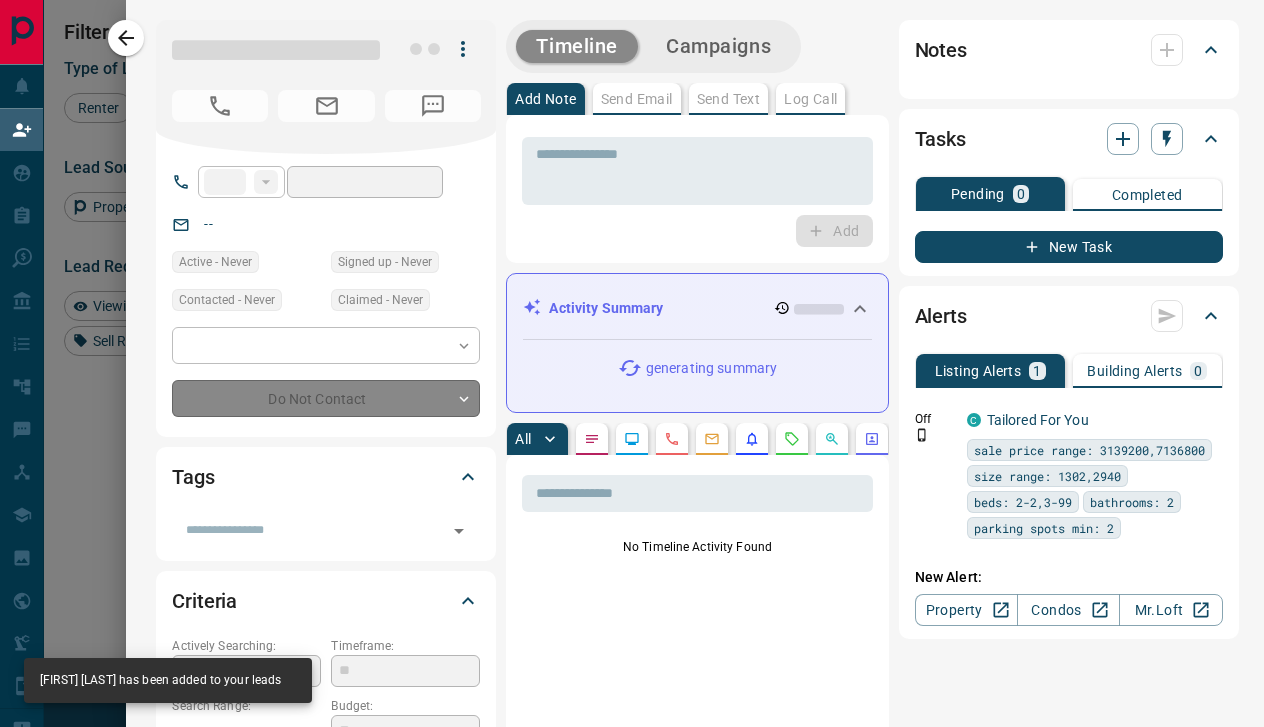 type on "**" 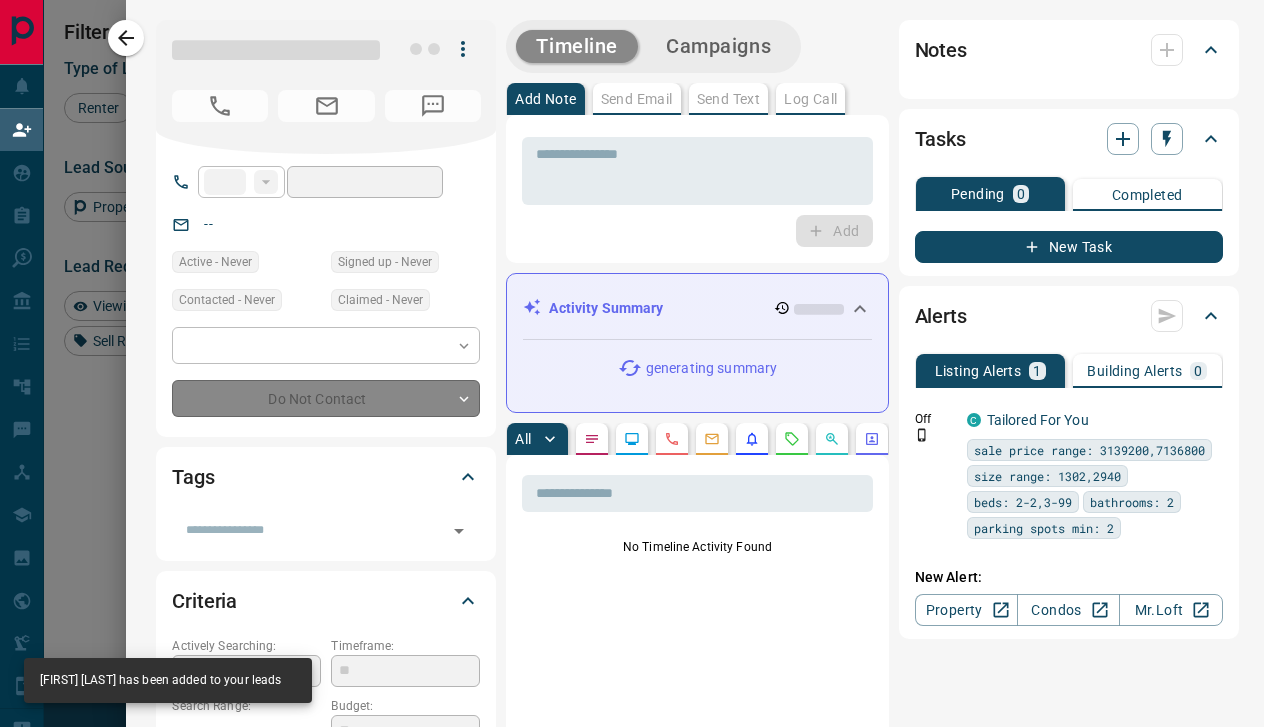 type on "**********" 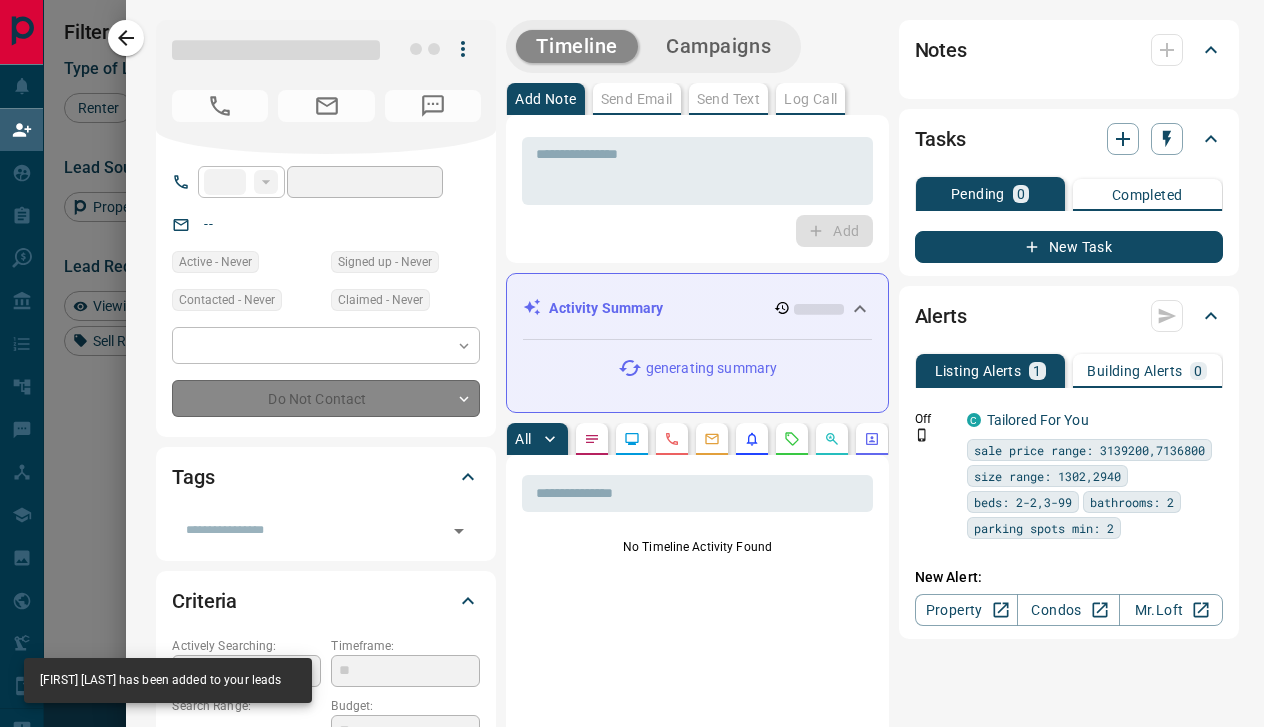 type on "**********" 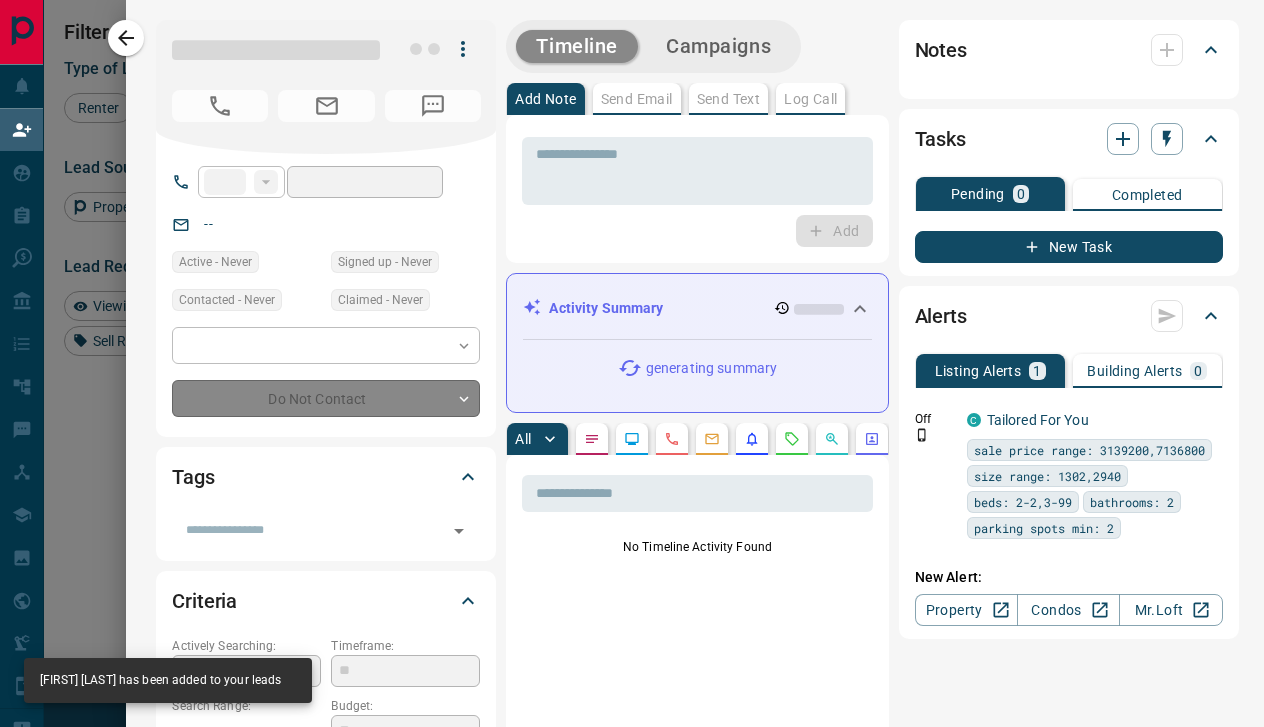 type on "**" 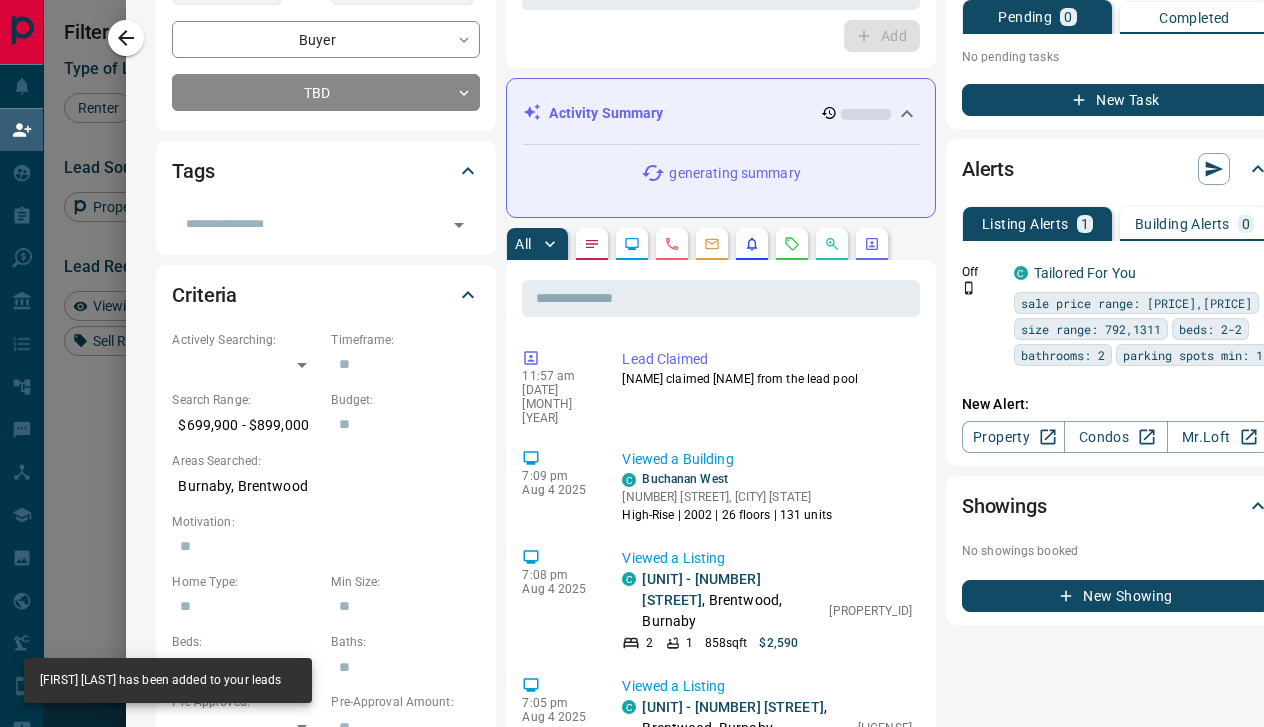 scroll, scrollTop: 318, scrollLeft: 0, axis: vertical 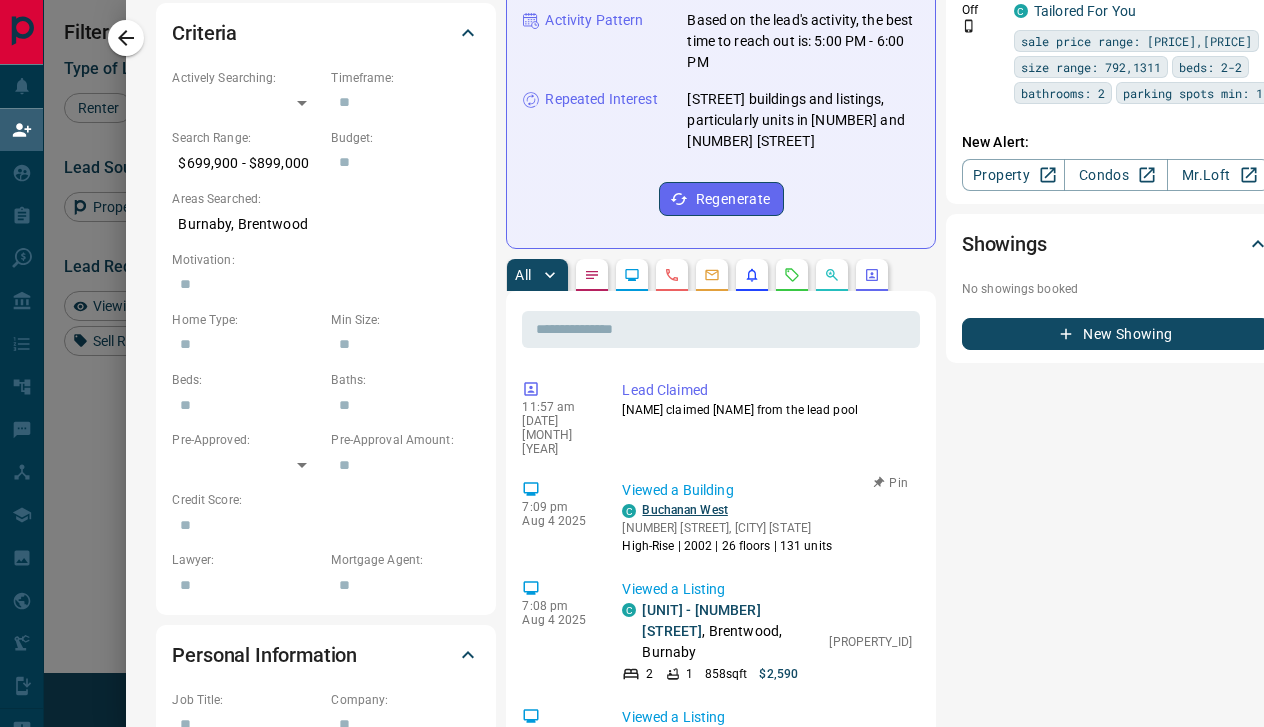 click on "Buchanan West" at bounding box center (684, 510) 